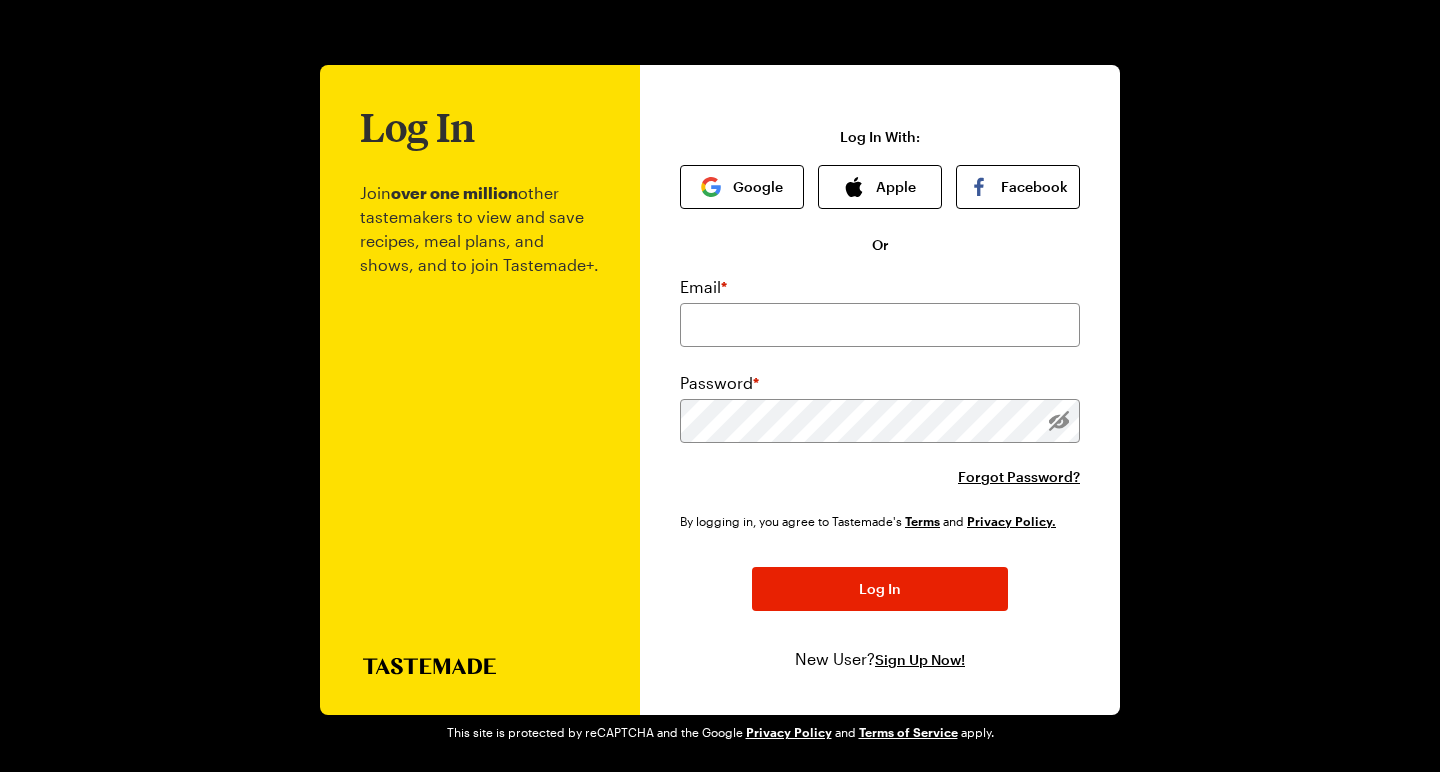 scroll, scrollTop: 0, scrollLeft: 0, axis: both 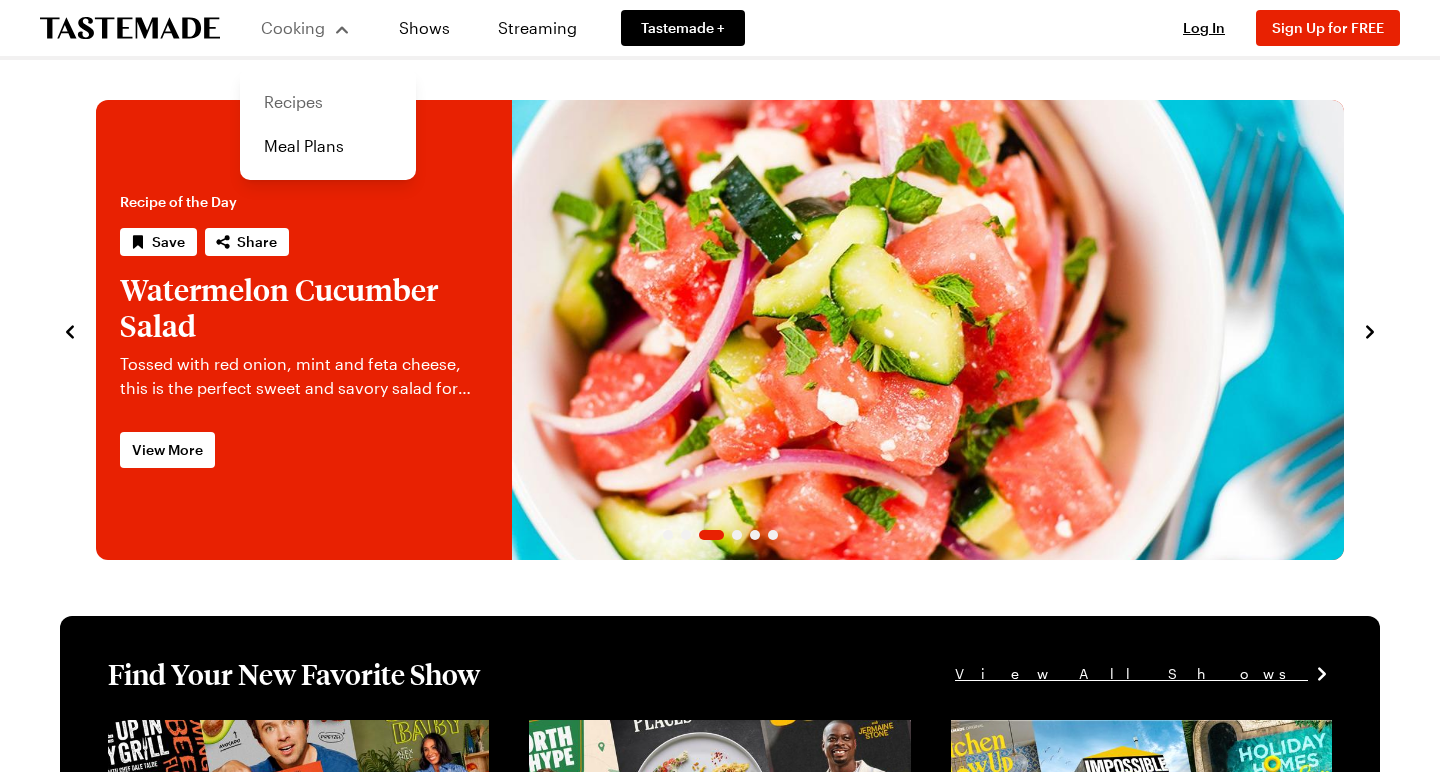 click on "Recipes" at bounding box center (328, 102) 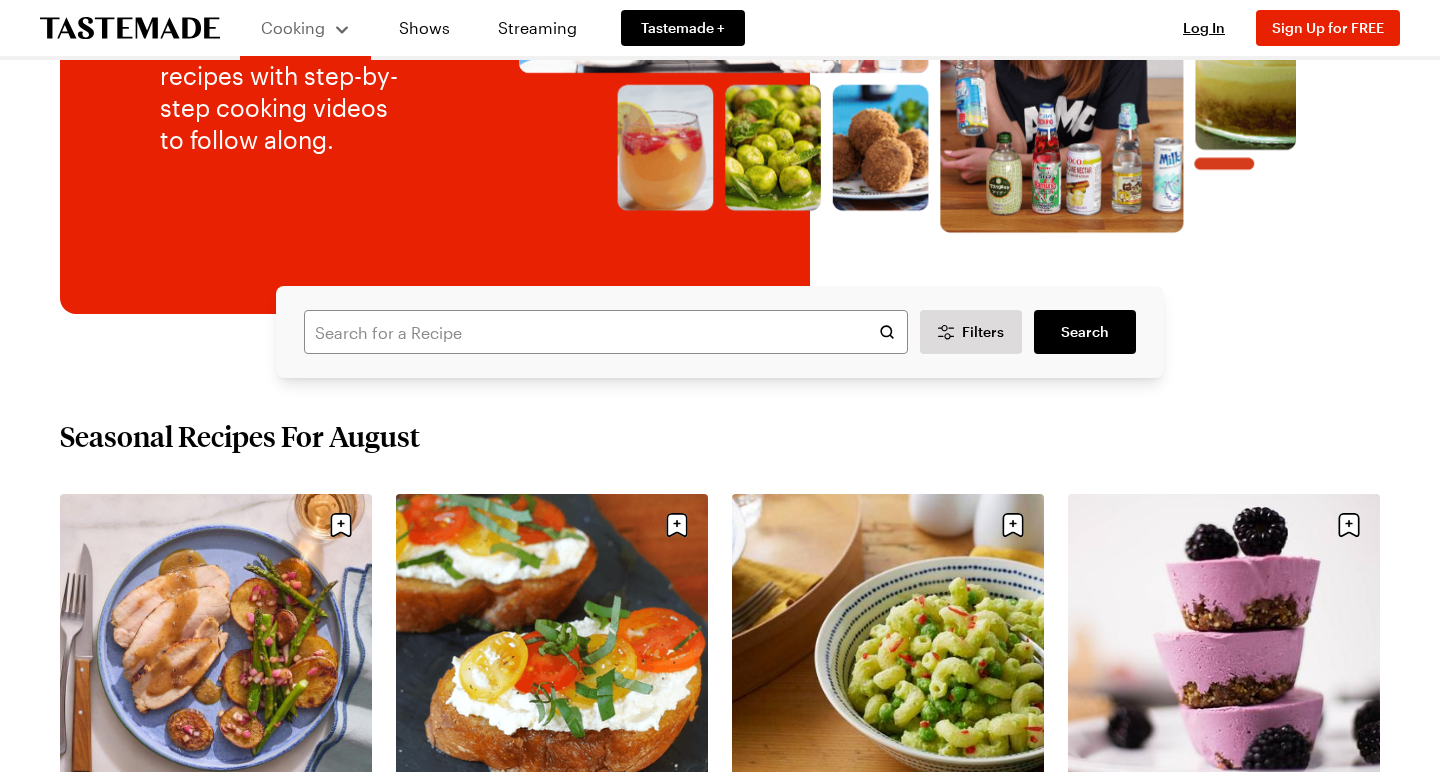 scroll, scrollTop: 330, scrollLeft: 0, axis: vertical 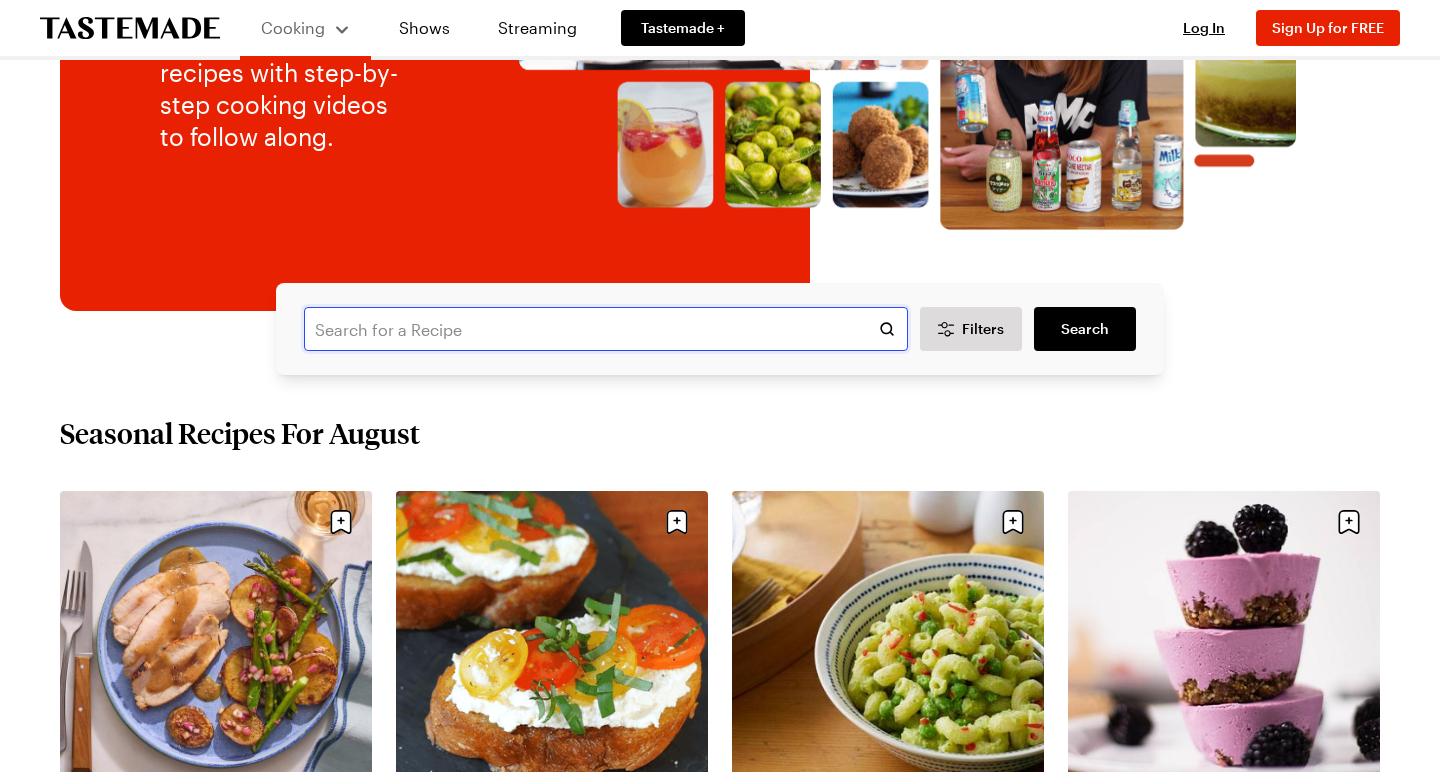 click at bounding box center [606, 329] 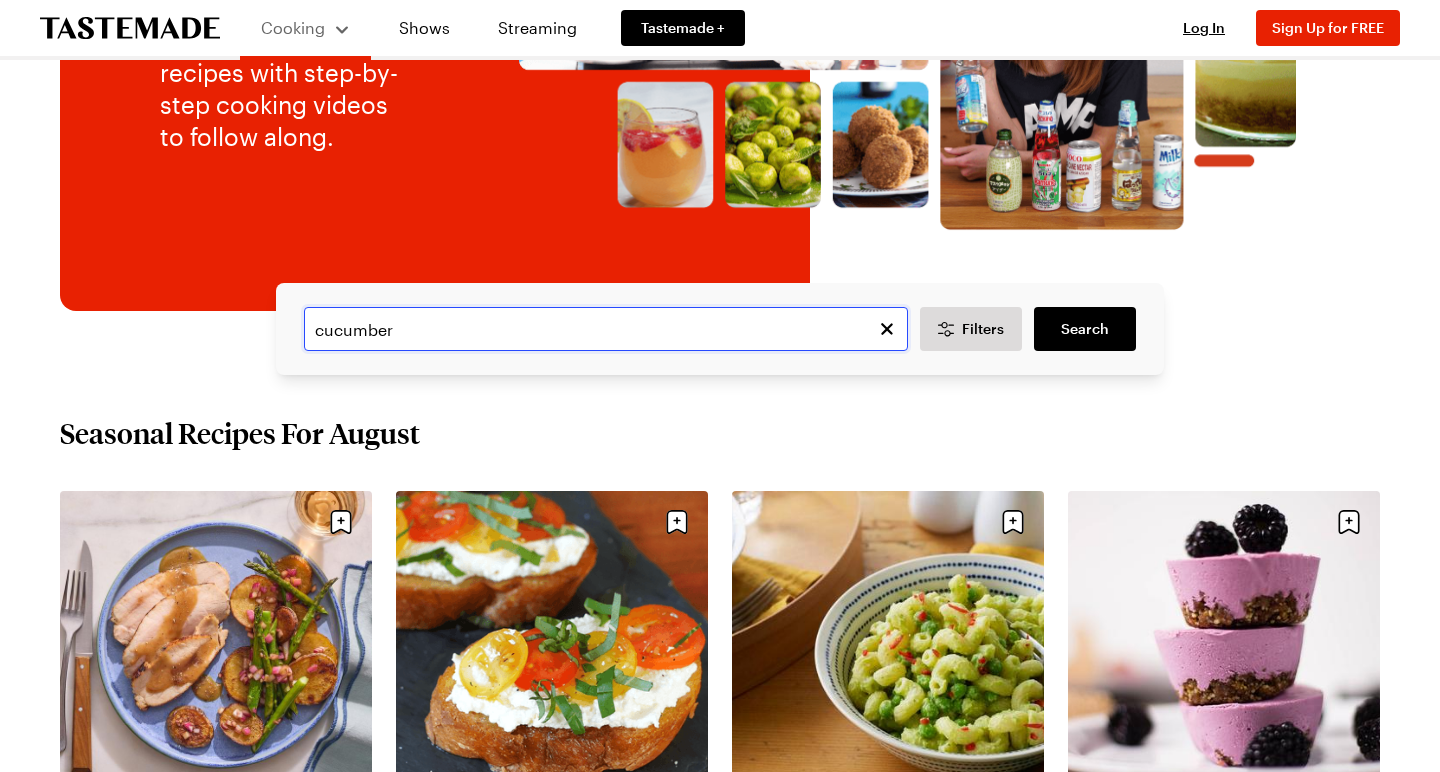 type on "cucumber" 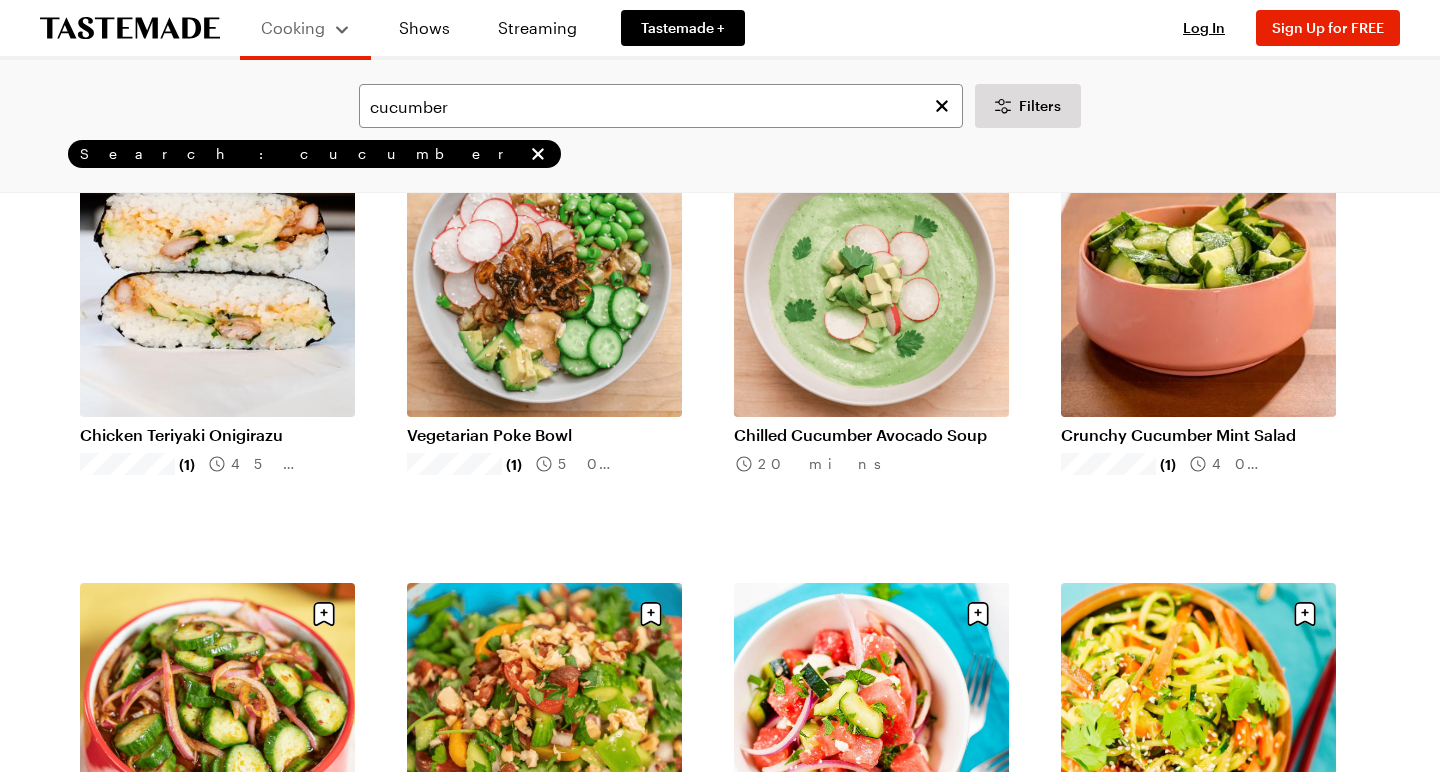 scroll, scrollTop: 193, scrollLeft: 0, axis: vertical 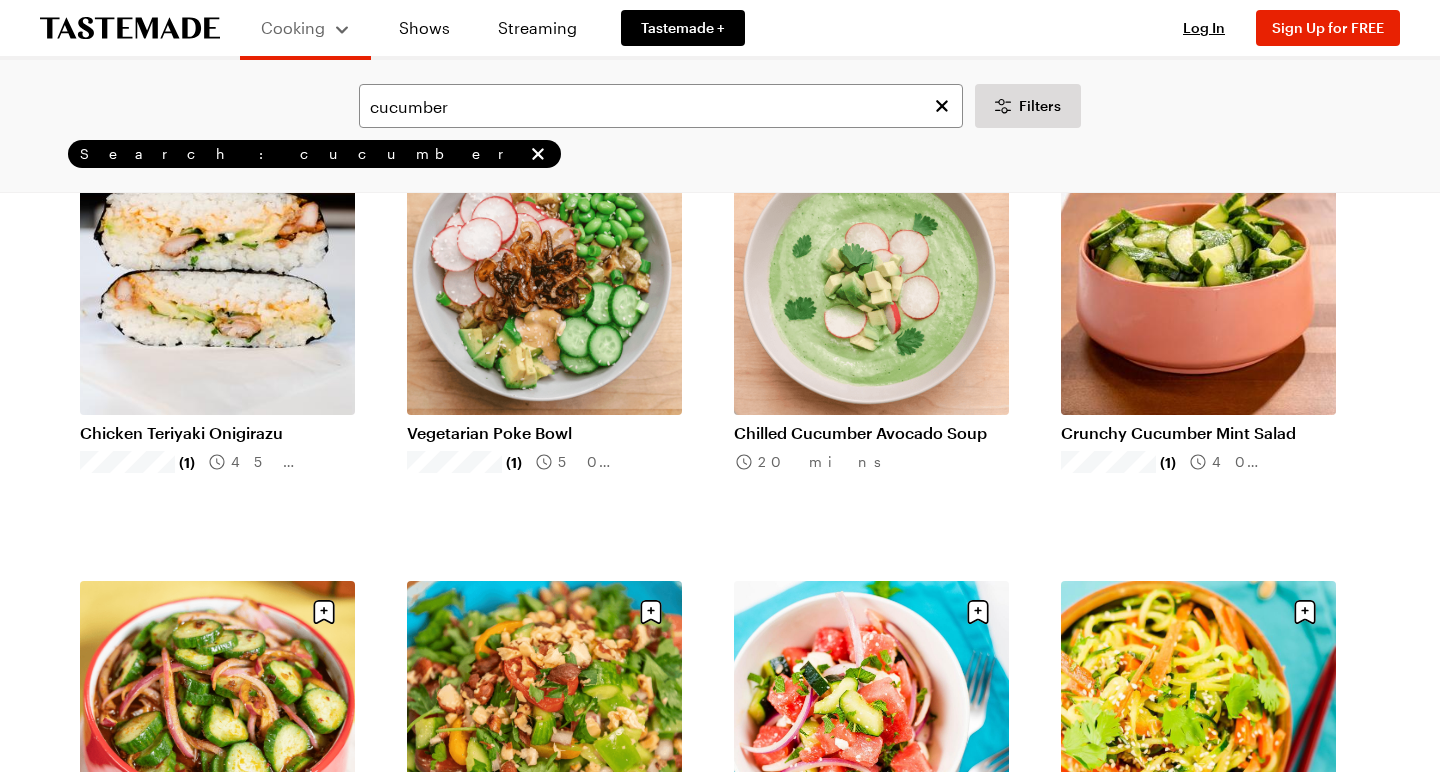click on "Crunchy Cucumber Mint Salad" at bounding box center (1198, 433) 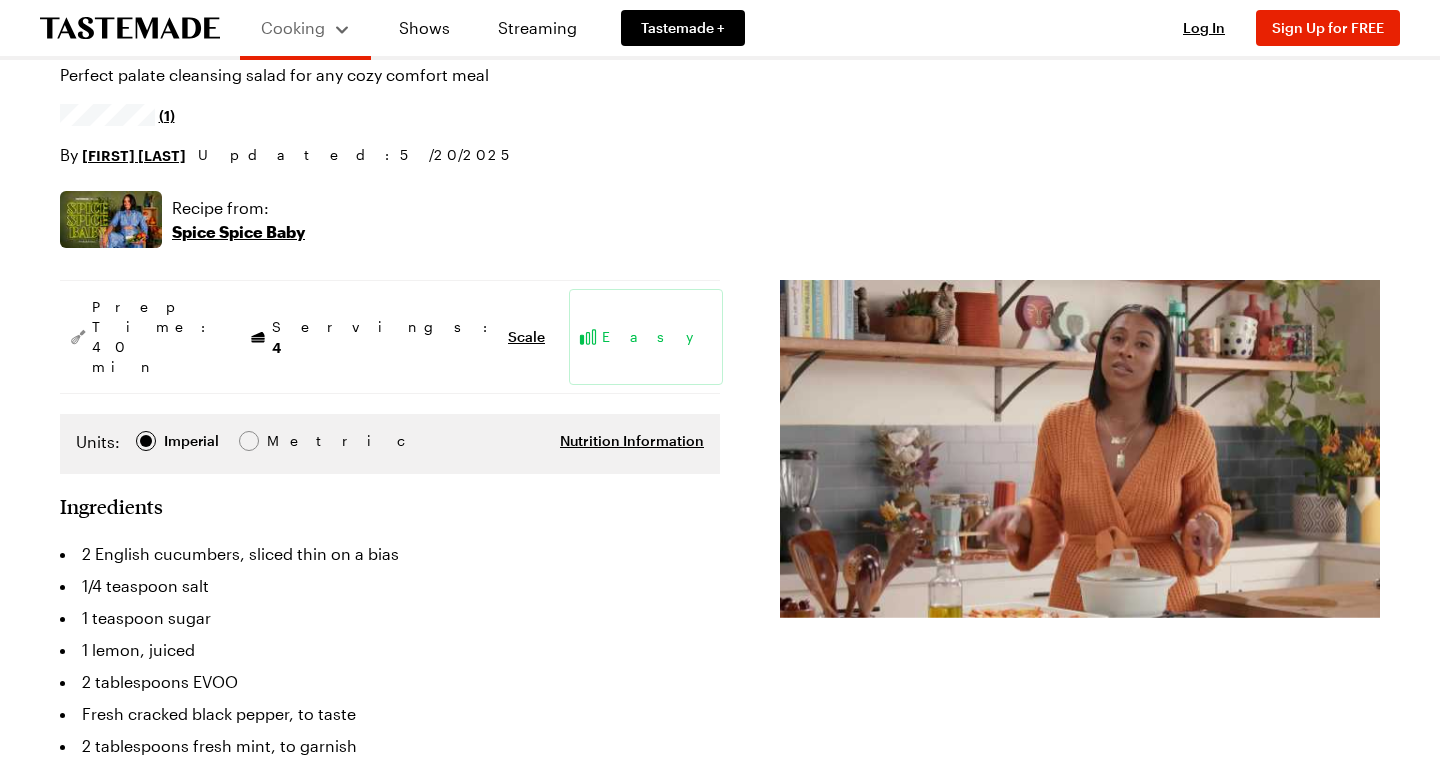 scroll, scrollTop: 0, scrollLeft: 0, axis: both 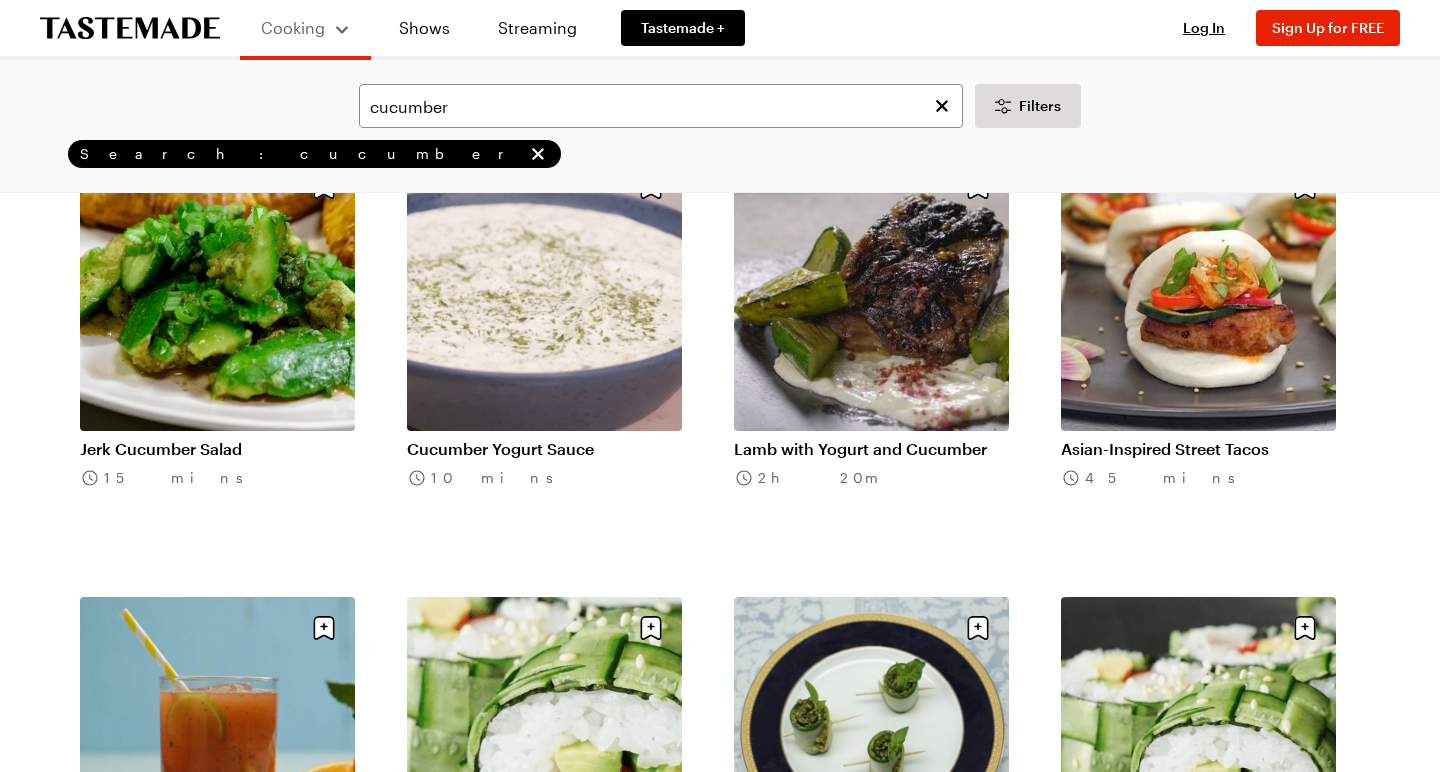 click on "Jerk Cucumber Salad" at bounding box center (217, 449) 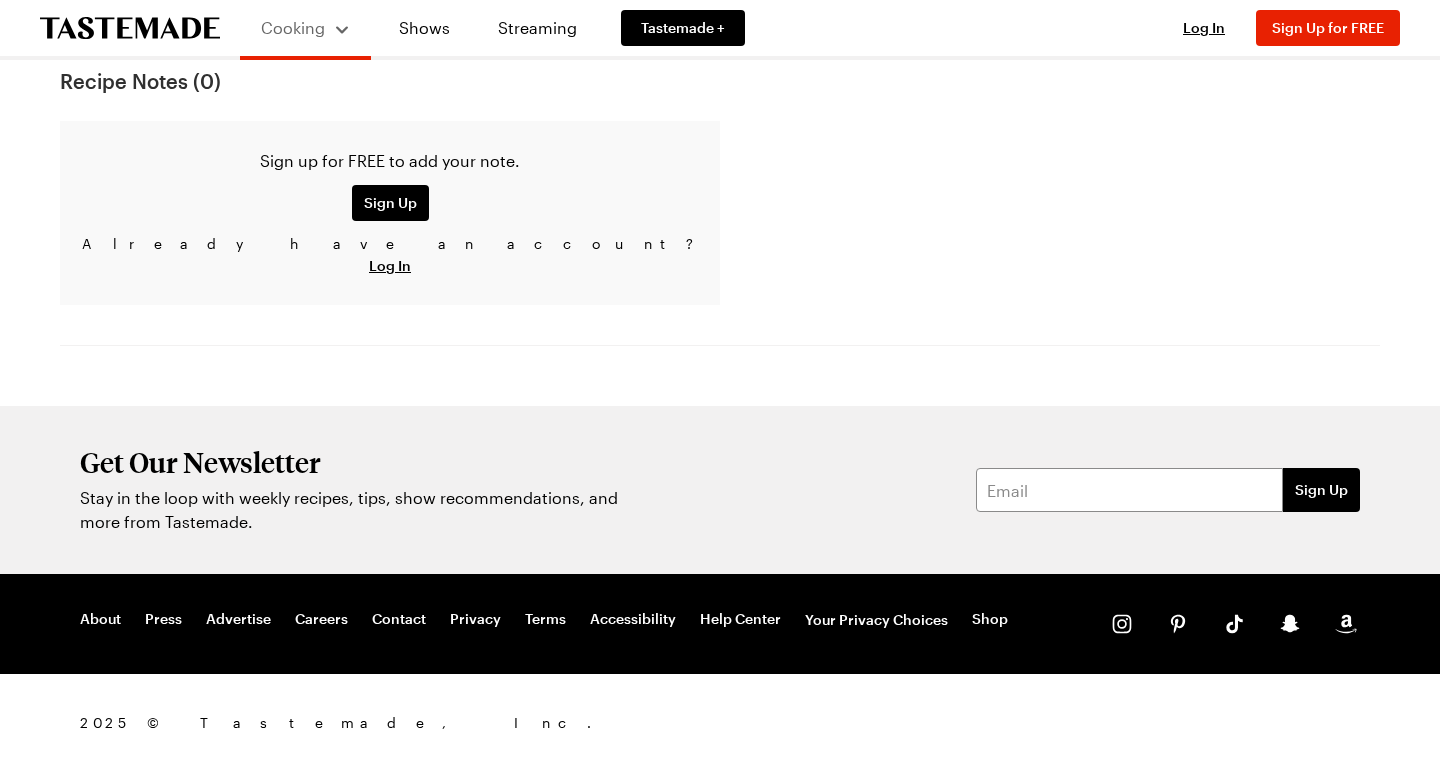 scroll, scrollTop: 0, scrollLeft: 0, axis: both 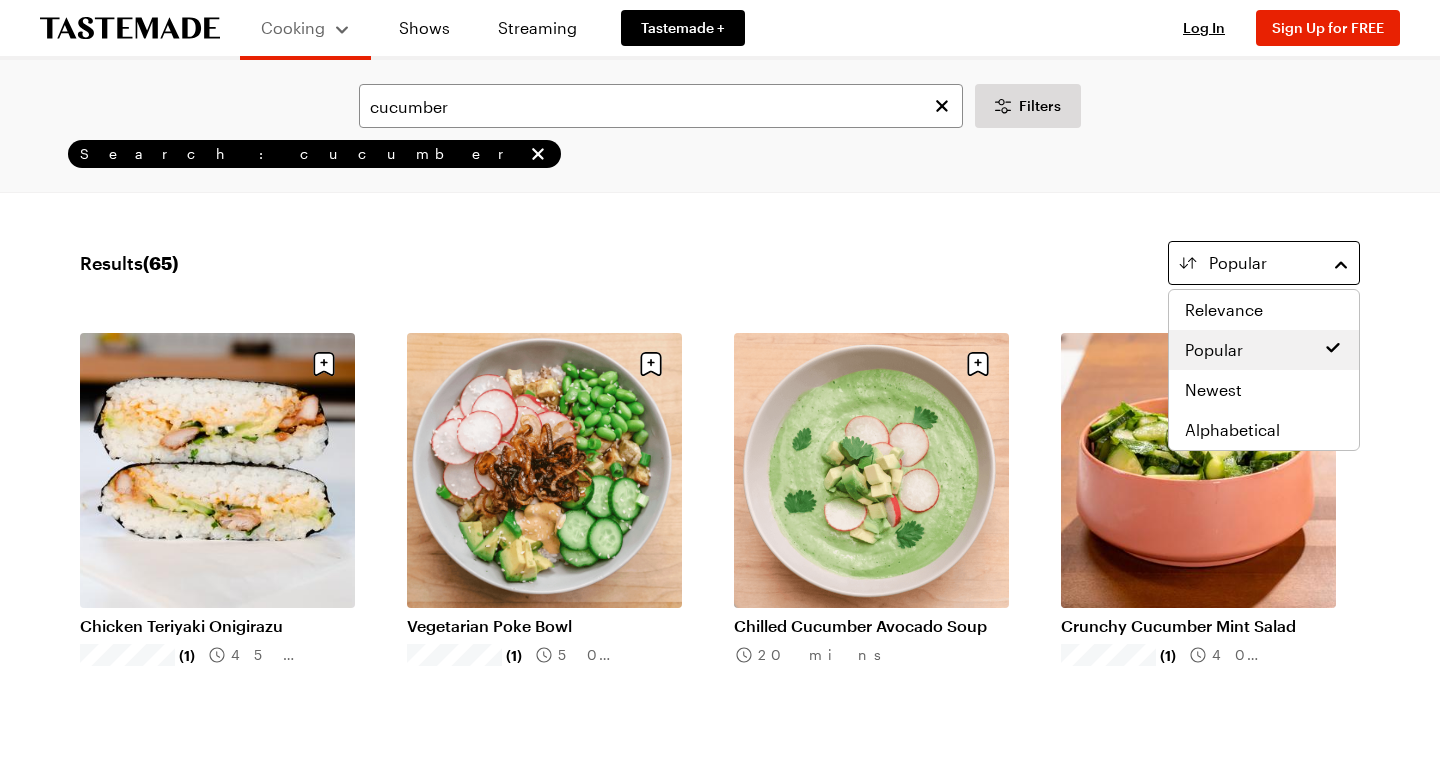 click on "Popular" at bounding box center (1264, 263) 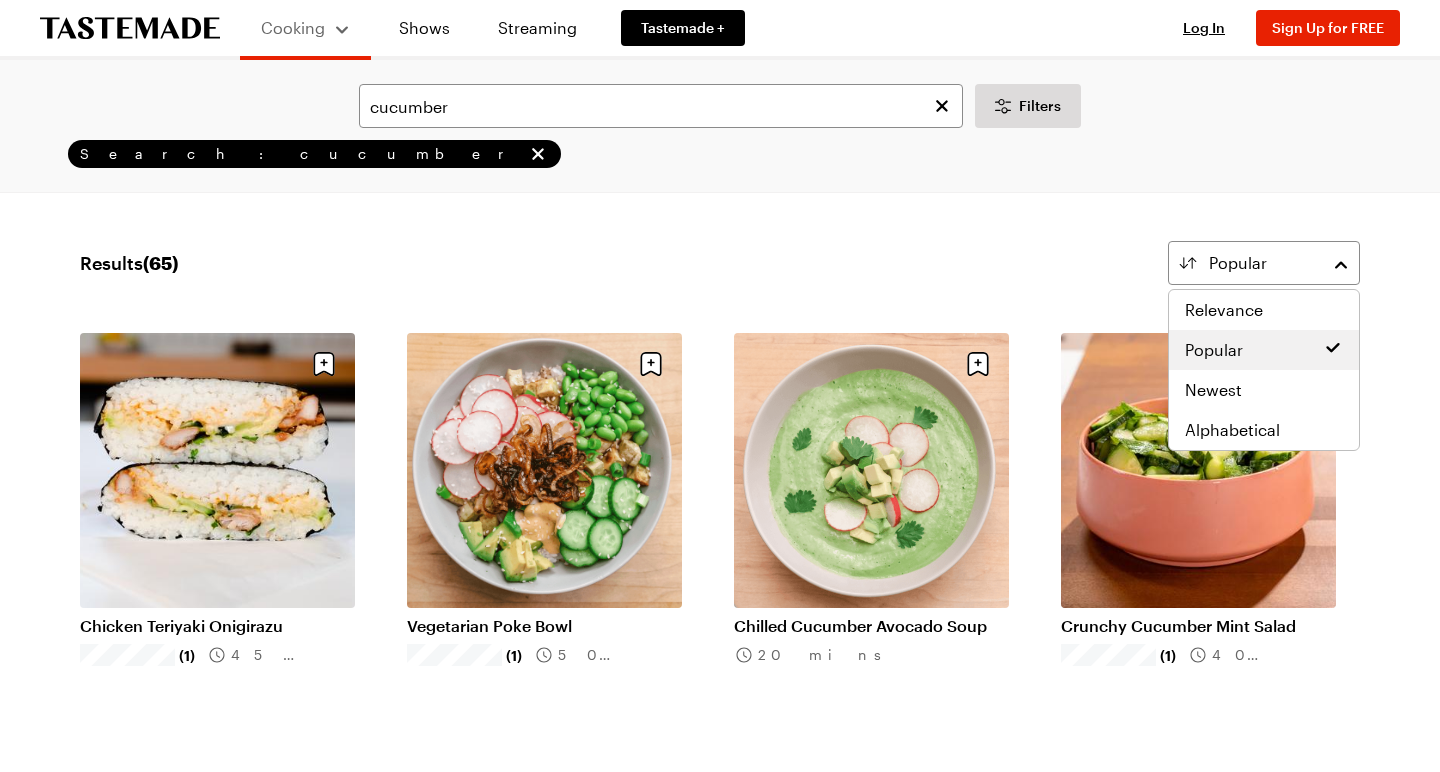click on "Results  ( 65 ) Popular" at bounding box center [720, 263] 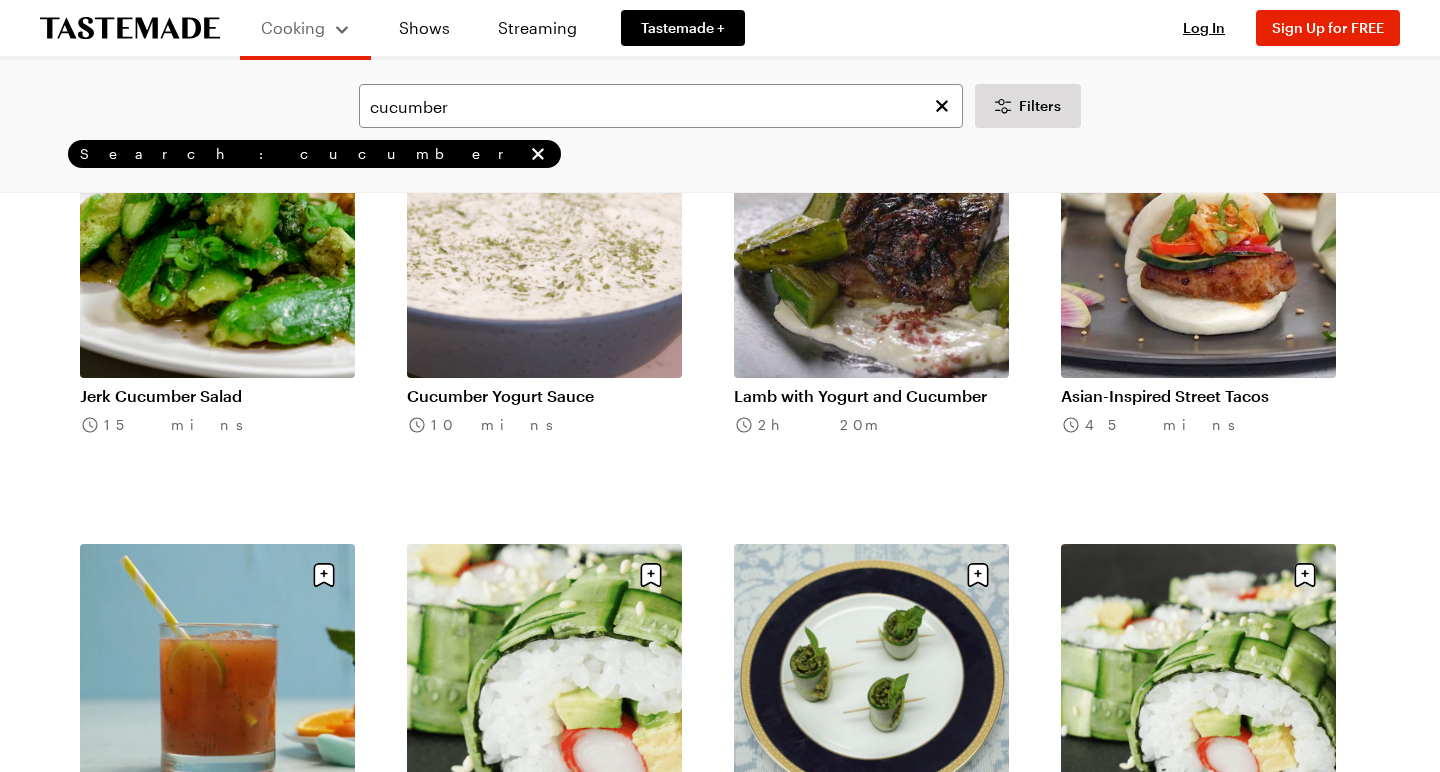 scroll, scrollTop: 4641, scrollLeft: 0, axis: vertical 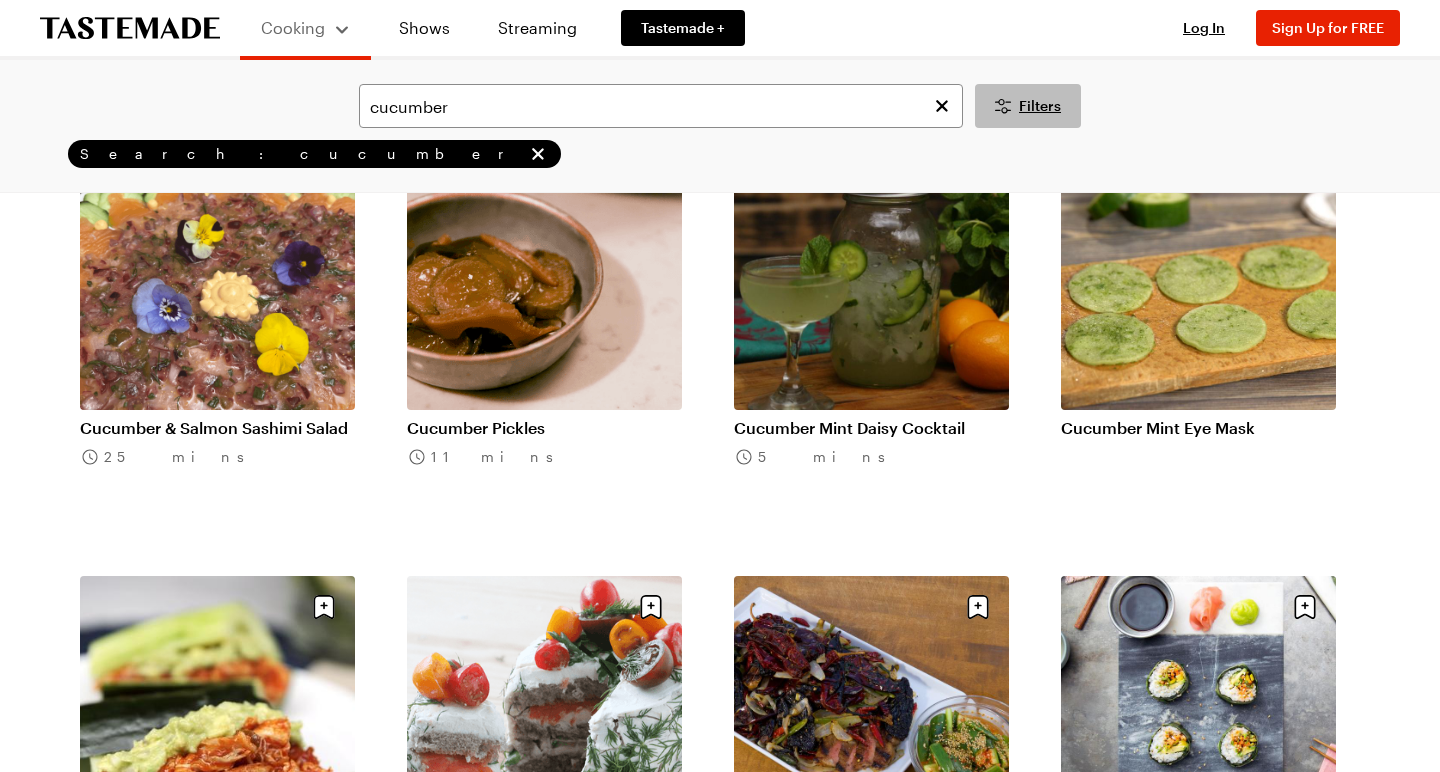 click on "Filters" at bounding box center [1040, 106] 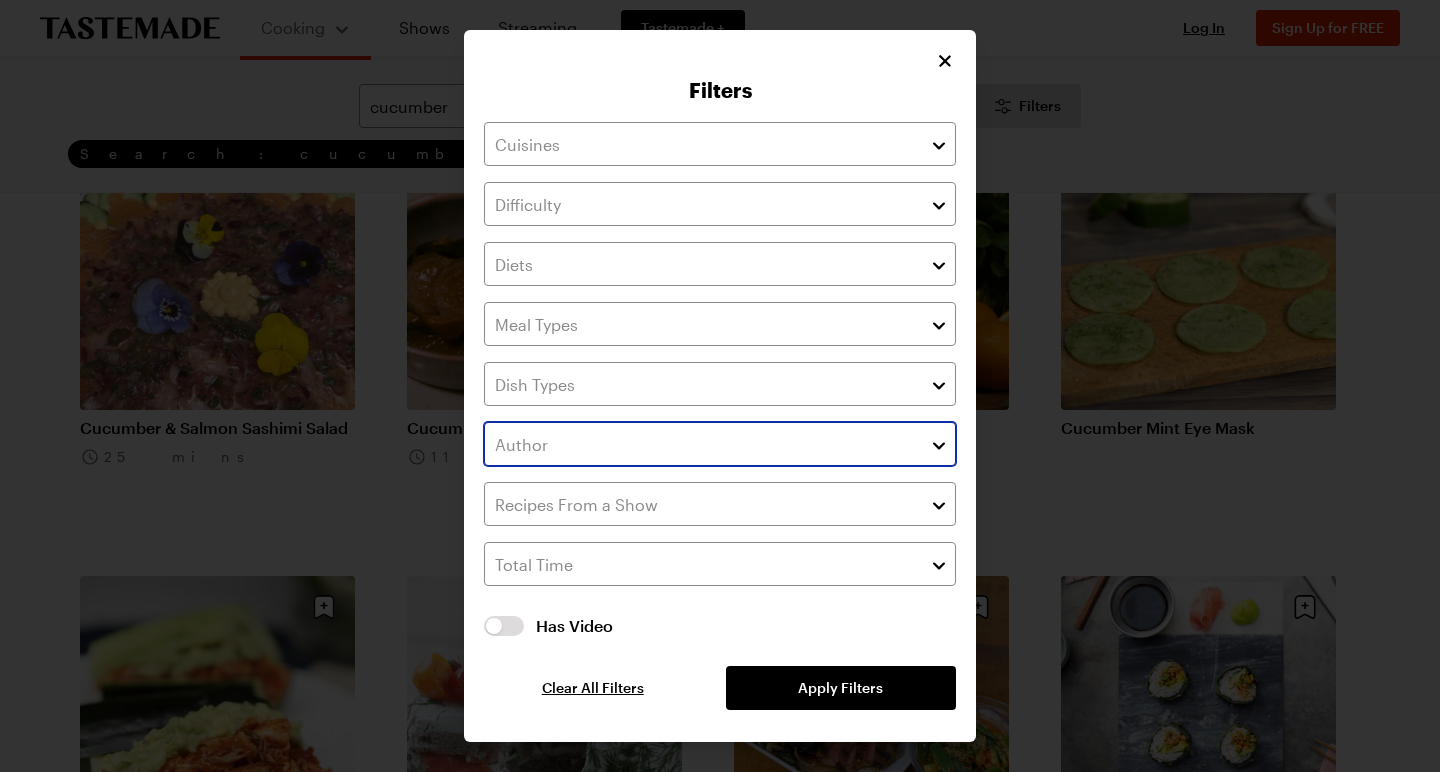 click at bounding box center [939, 444] 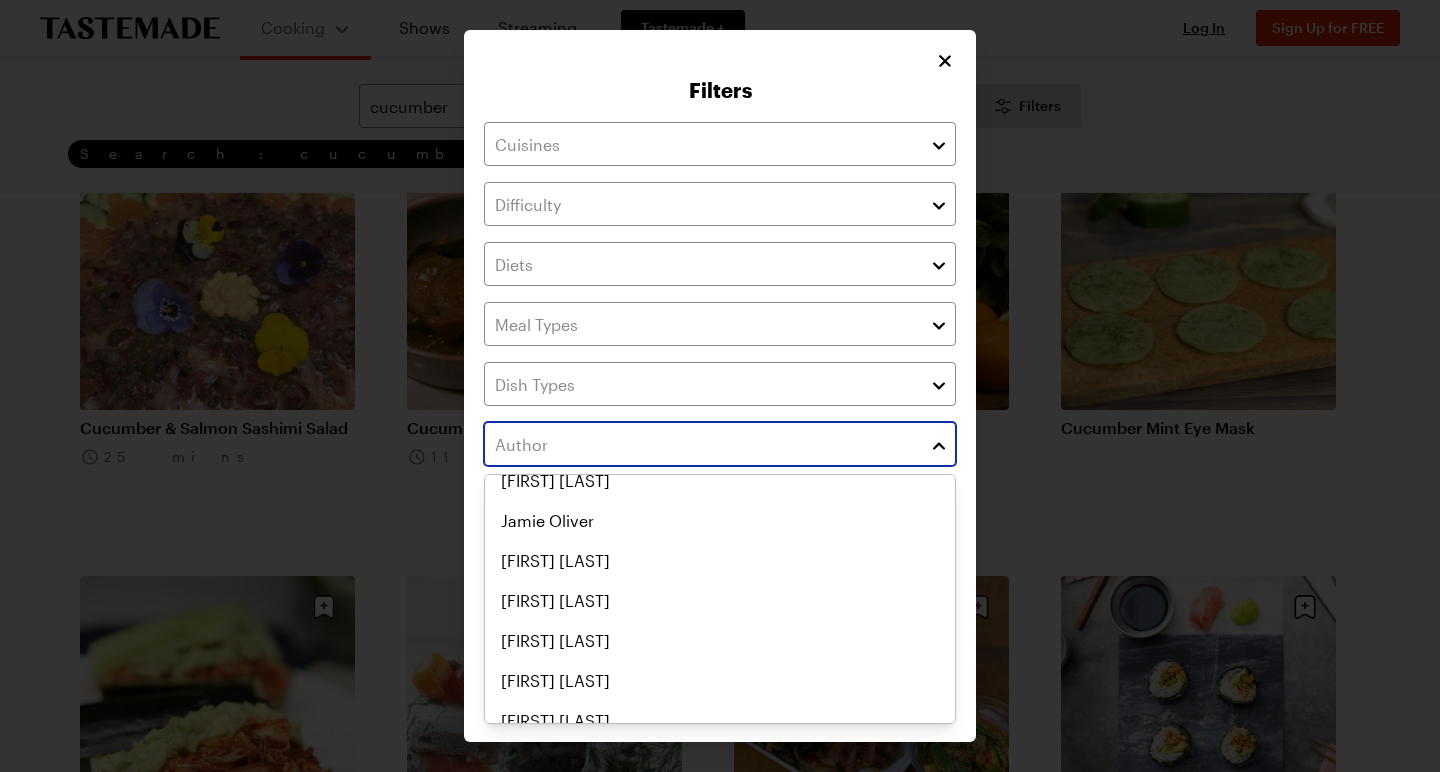 scroll, scrollTop: 3781, scrollLeft: 0, axis: vertical 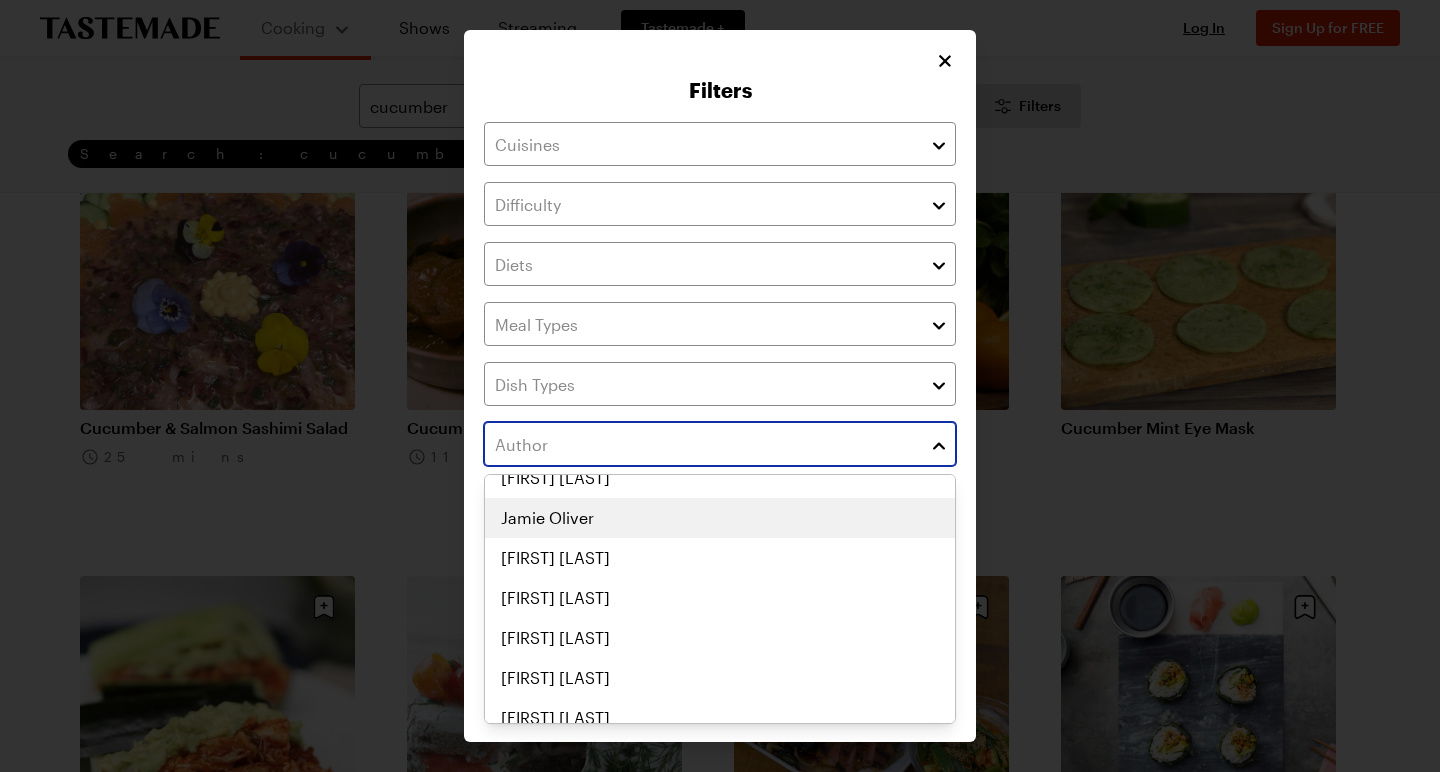click on "Aaron Franklin Aarón Sánchez Akira Akuto Alejandra Sanchez Alejandro Toro Alex Hill Alex Williams Alexa Santos Alisa Reynolds Alison Roman Amanda Turner Andre Boyer Andres Padilla Andrew Wong Andrew Zimmern Angie Lee Angie Mar Anna Posey Arden Rose Arron Crascall Ashley Adams Ashley Rose Bernadette Gee Bill Bracken Blue Apron Bobby Parrish Bonnie Morales Brad Miller Brendan Collins Bricia Lopez Bricia Lopez Maytorena Brooke Williamson Burt Bakman Callie Speer Carolyn Mcneil Casey Corn Chad Valencia Charles Olalia Charles-antoine Crête Chef Brendan Collins Chef Claudette Zepeda Chef Parisa Chris Feldmeier Chris Yang Christina Tosi Christy Vega Clara Cakes Connie Cosio Conor Maynard Curtis Stone Cynthia Wong Daisy Ryan Dale Talde Dan Churchill Daniel Churchill Daniel Shemtob Daniele Uditi Danielle Sobel Danika Brysha Danni Rose Darnell Reed Darrell Smith Derek Dammann Derrell Smith Dini Klein Dipna Anand Dominique Ansel Donal Skehan Dzung Doong Dzung Lewis Eden Passante Eden Westbrook Eduardo Garcia Elmo" at bounding box center [720, -3182] 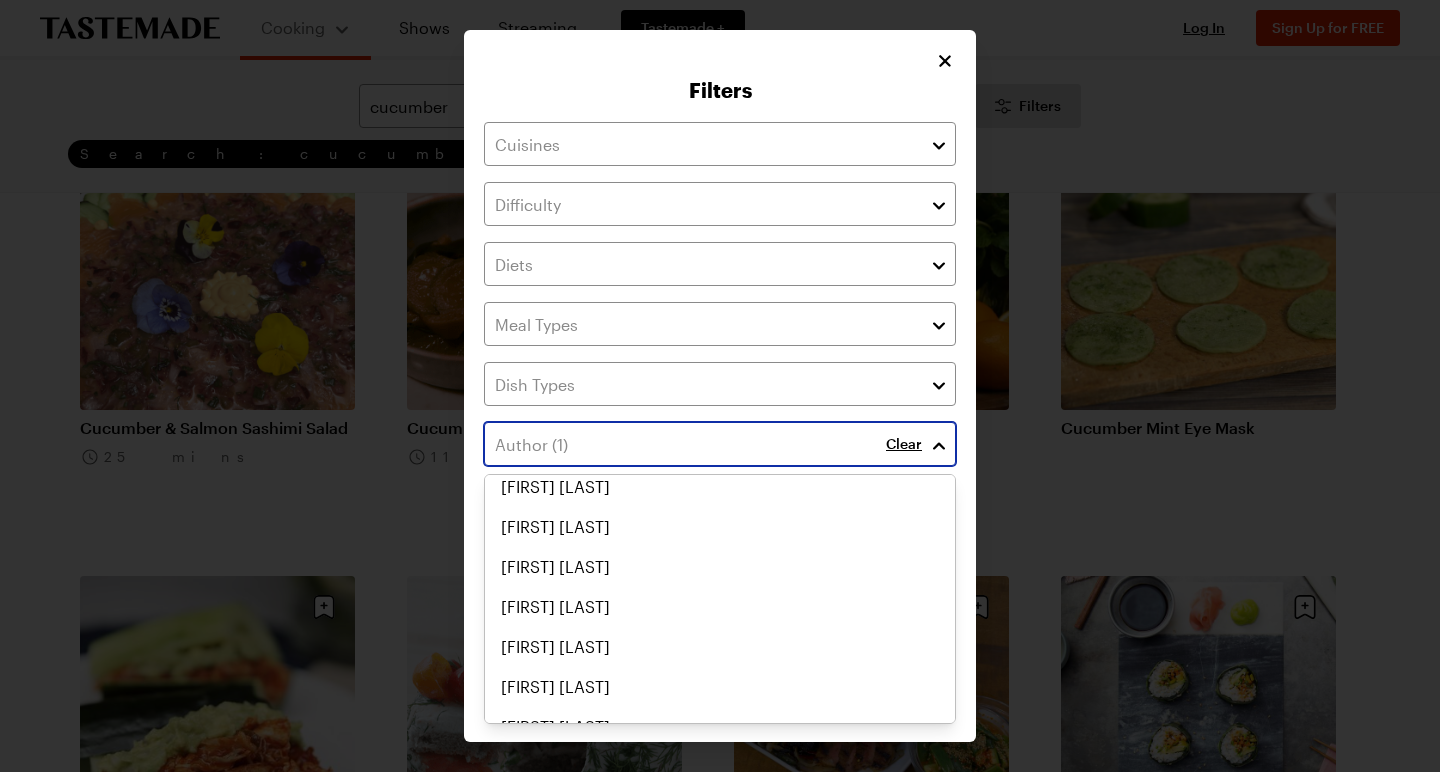 scroll, scrollTop: 0, scrollLeft: 0, axis: both 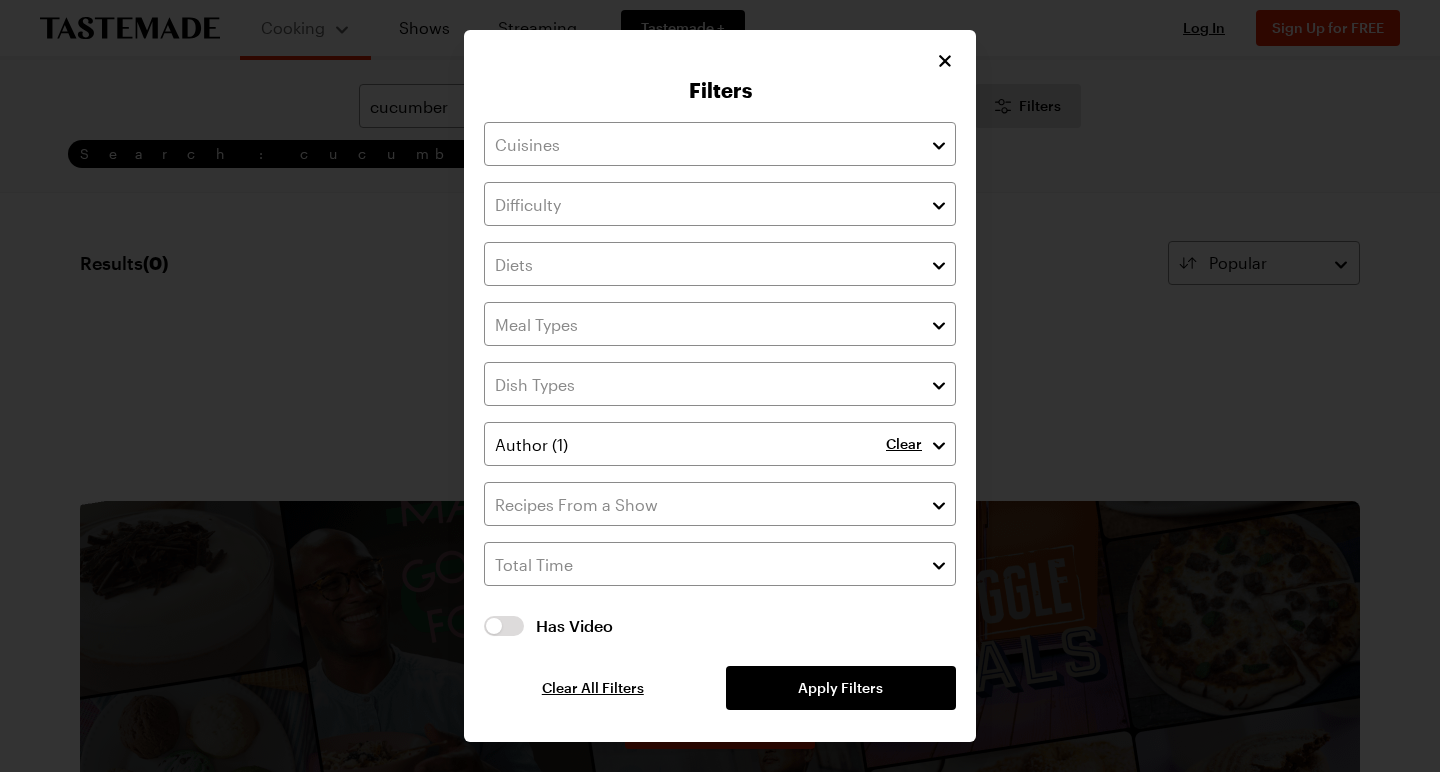 click on "Filters Clear Has Video Has Video Clear All Filters Apply Filters" at bounding box center [720, 386] 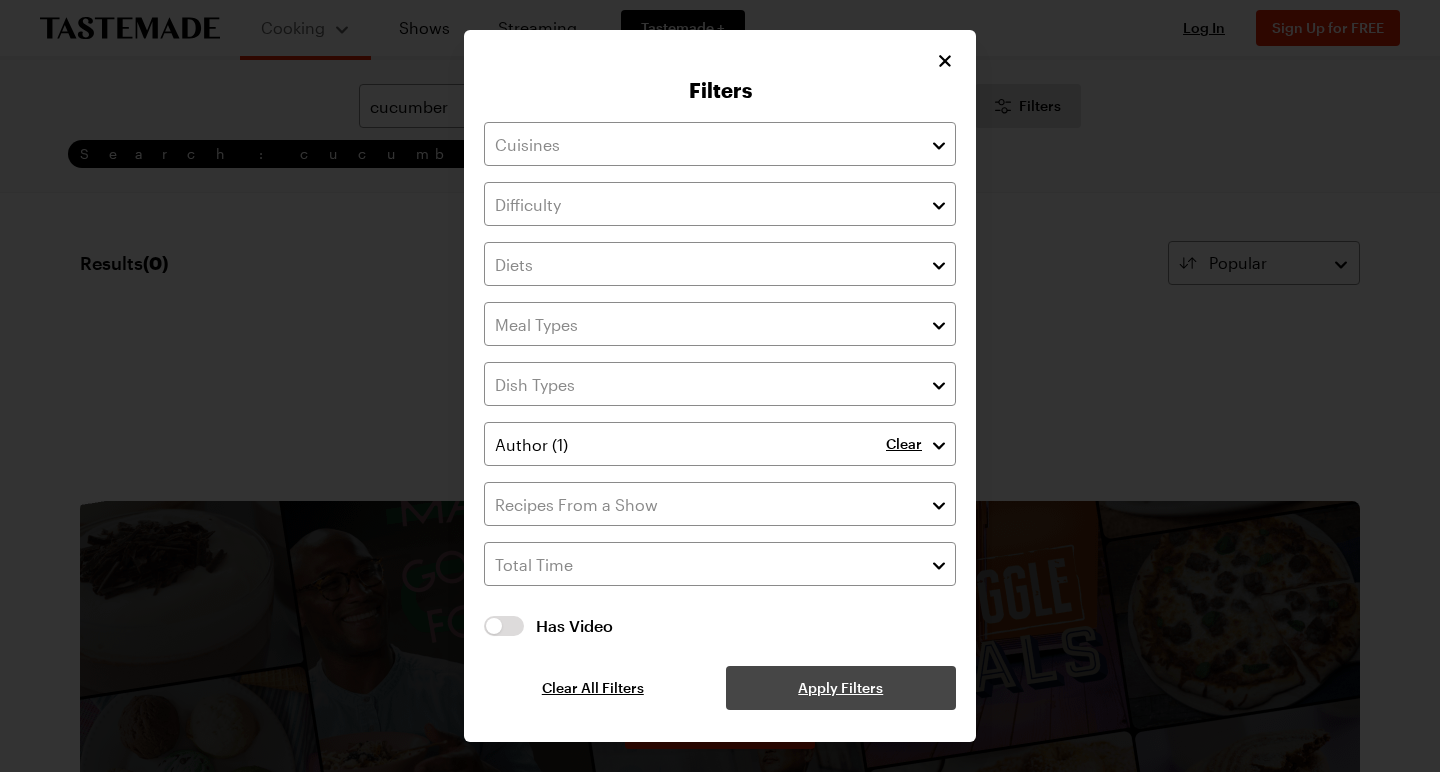 click on "Apply Filters" at bounding box center (840, 688) 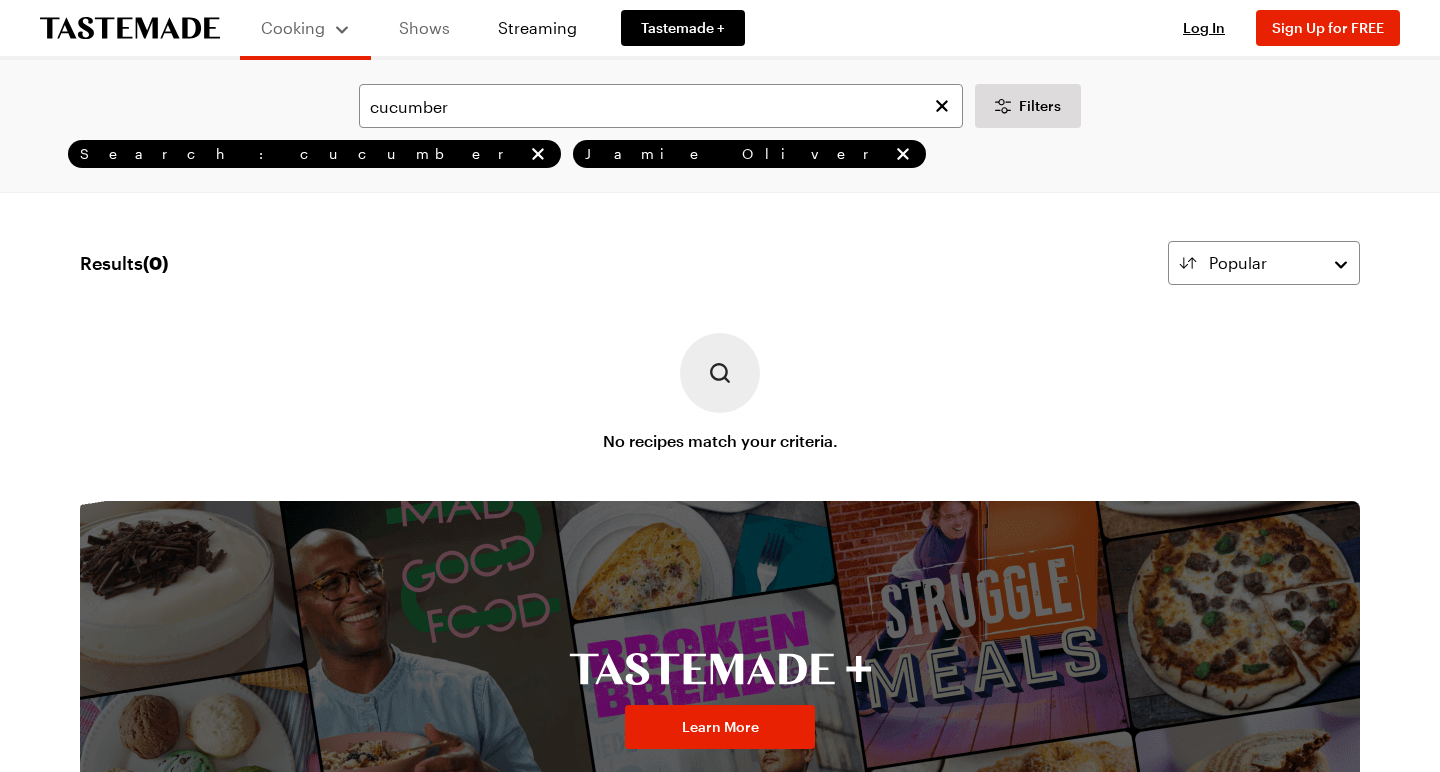 scroll, scrollTop: 0, scrollLeft: 0, axis: both 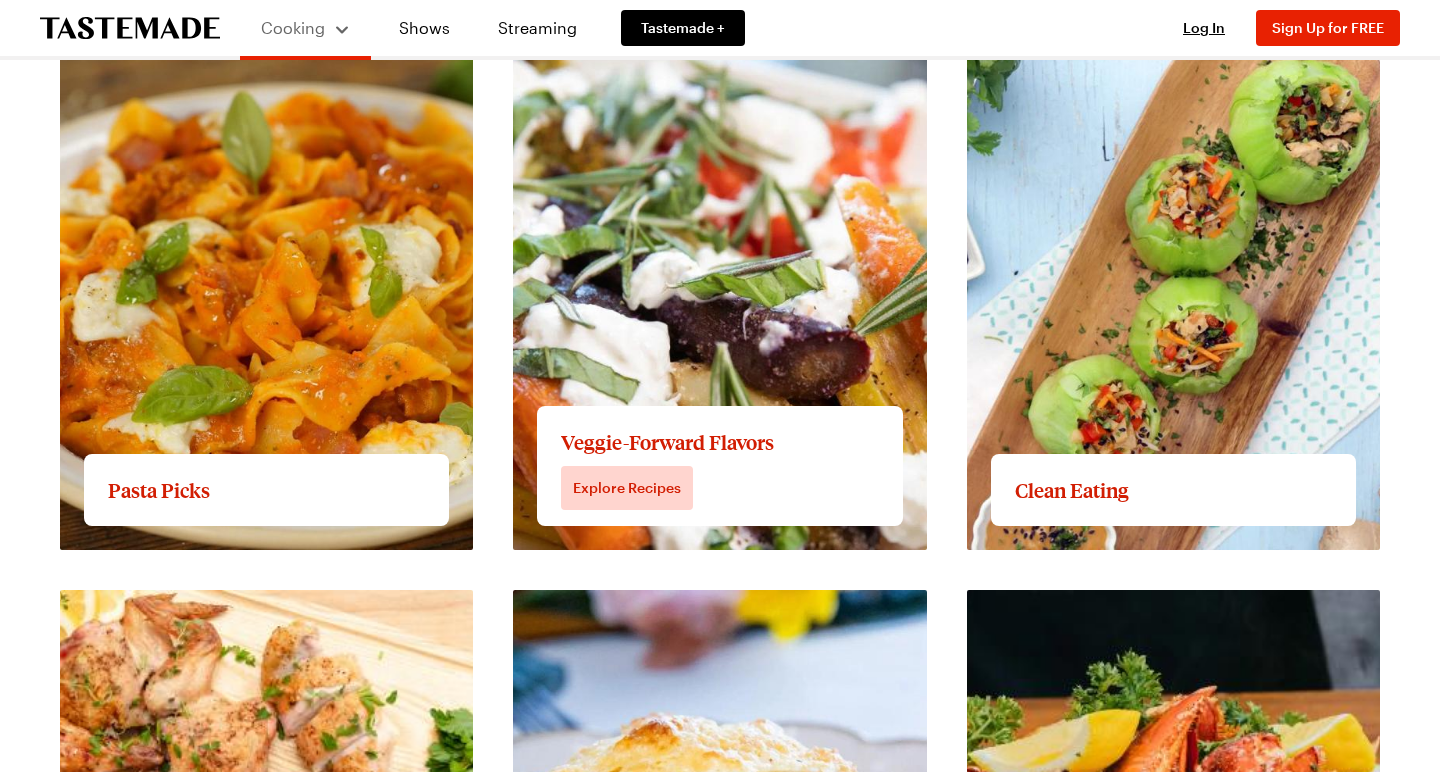 click on "View full content for Veggie-Forward Flavors" at bounding box center [681, 61] 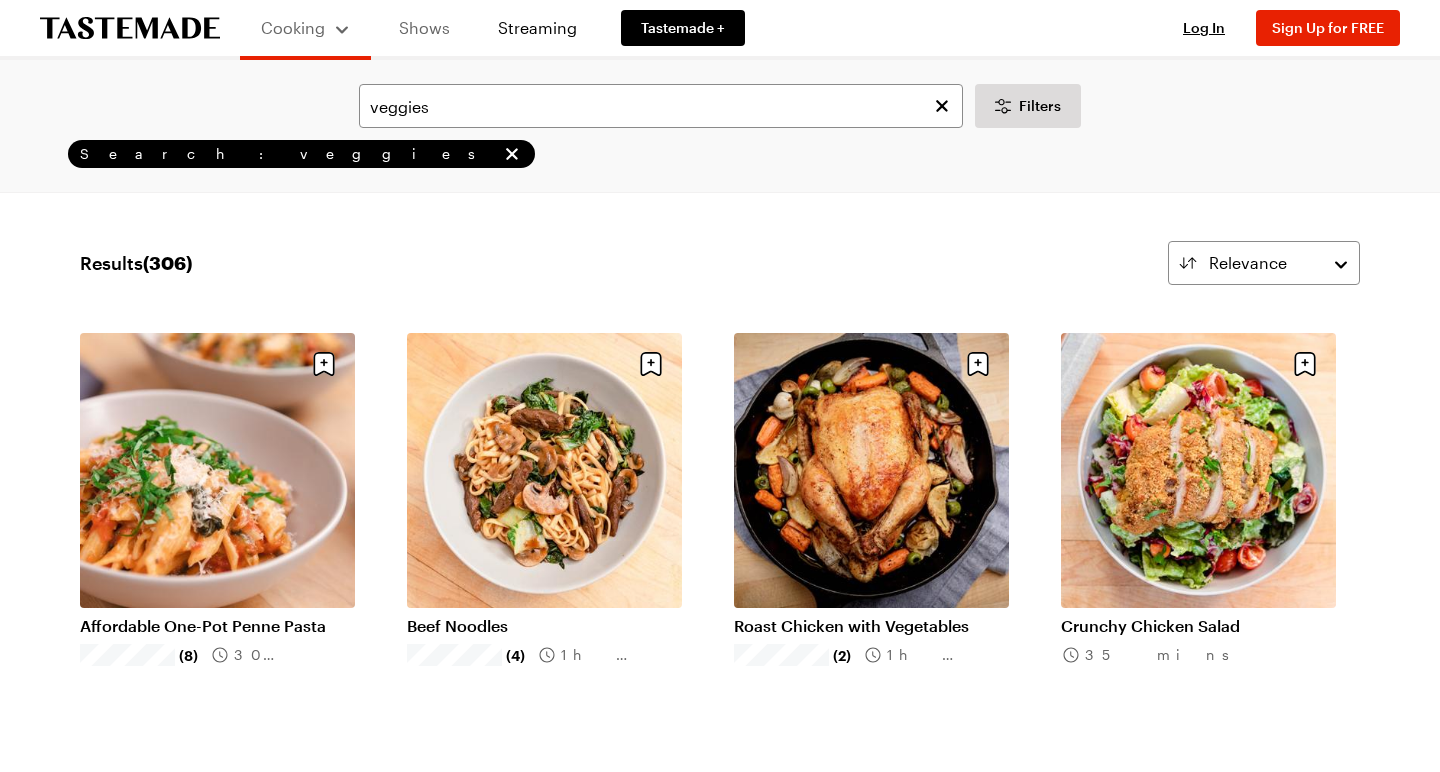 scroll, scrollTop: 0, scrollLeft: 0, axis: both 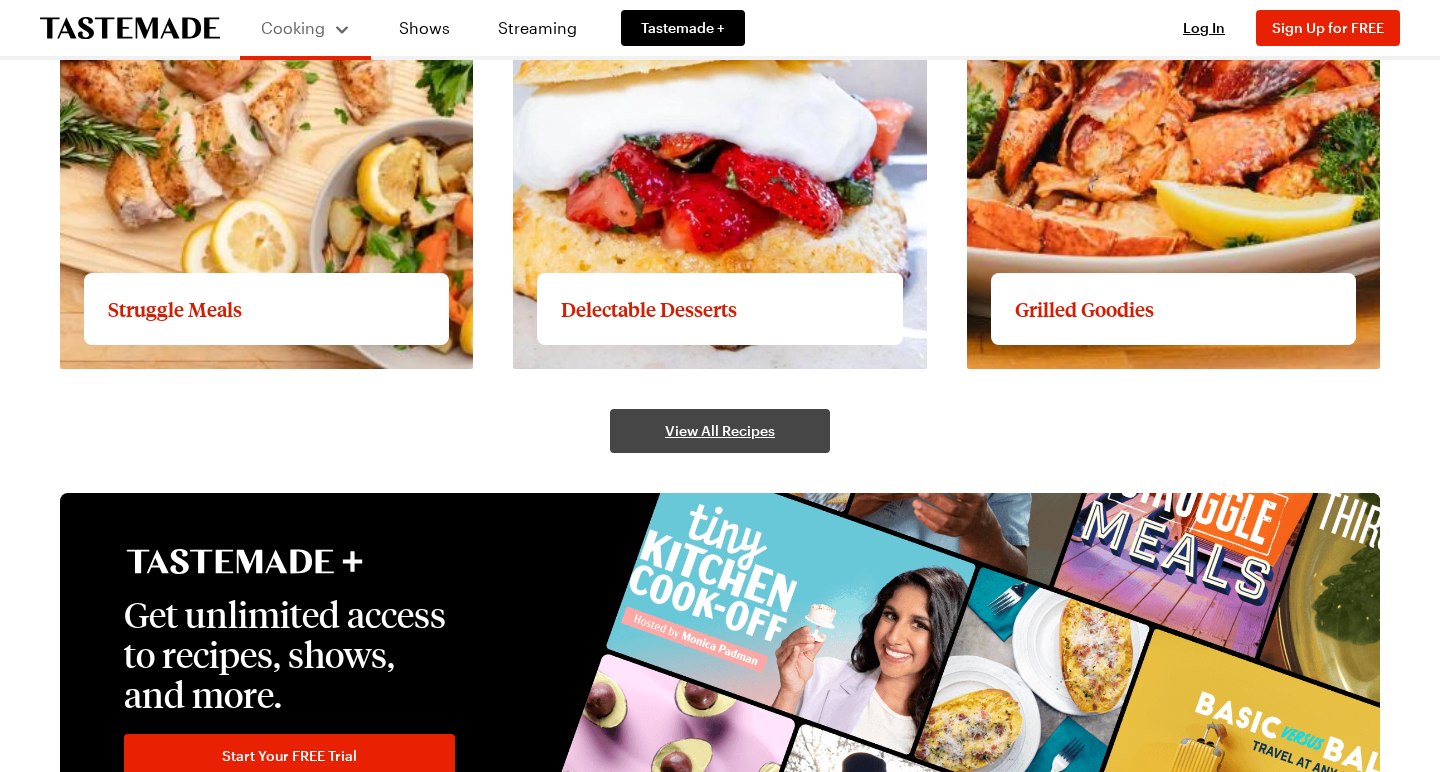 click on "View All Recipes" at bounding box center [720, 431] 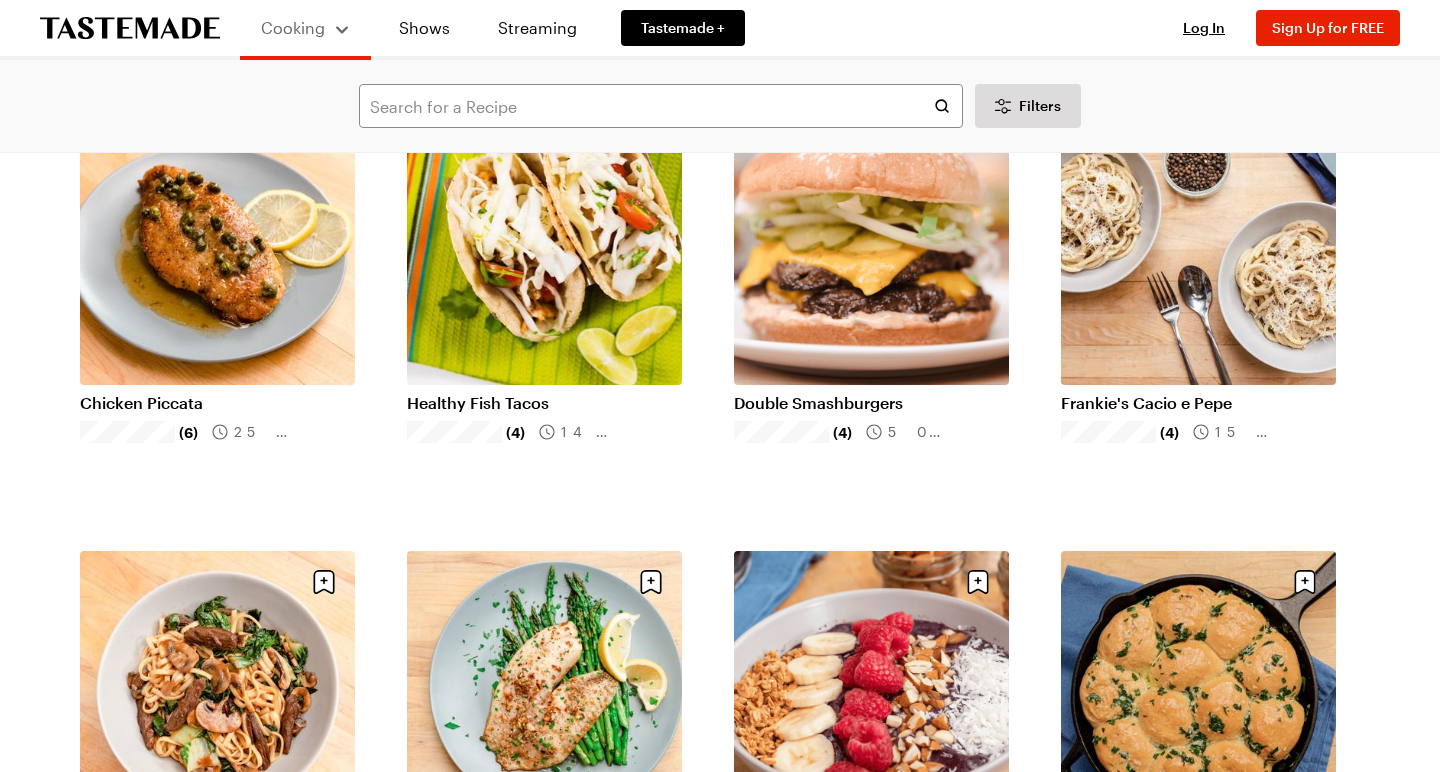 scroll, scrollTop: 1961, scrollLeft: 0, axis: vertical 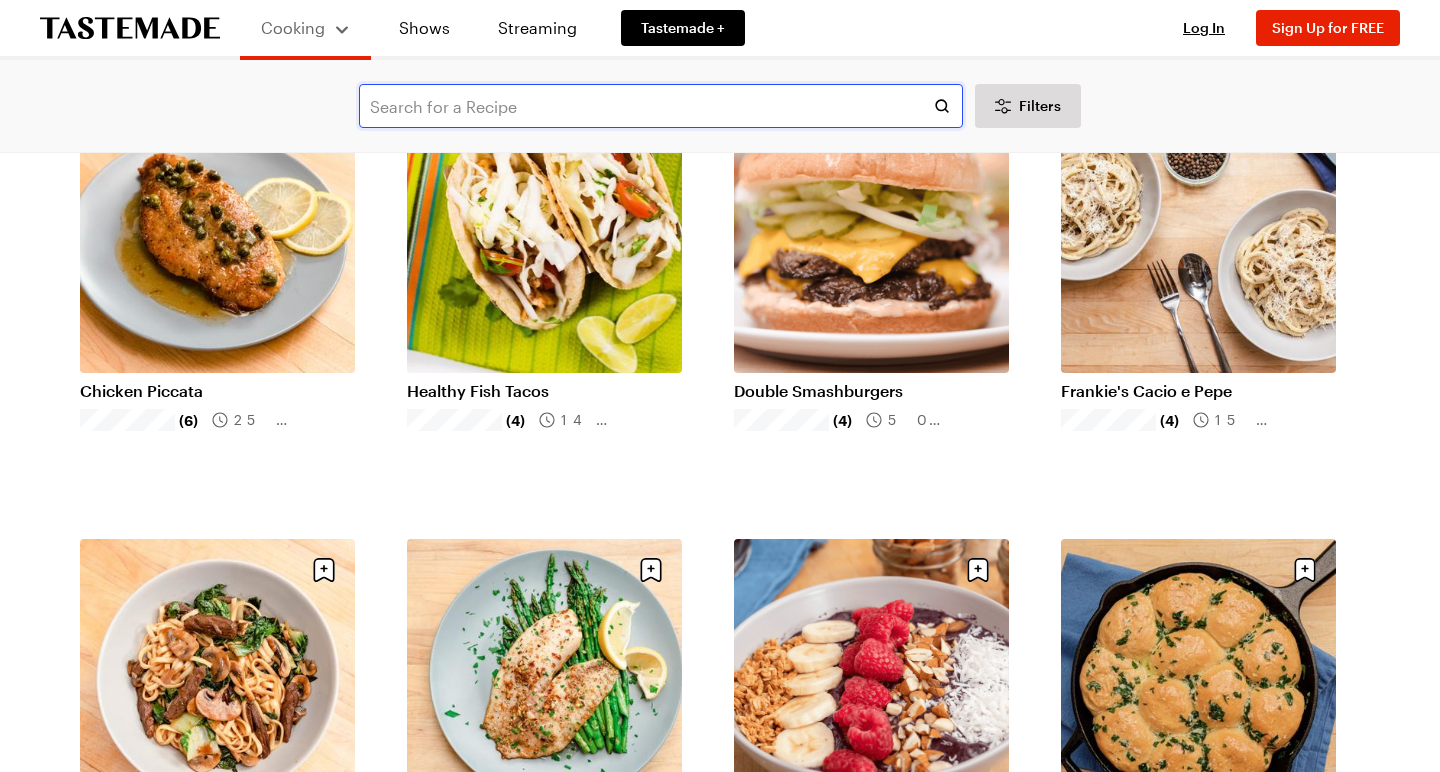 click at bounding box center [661, 106] 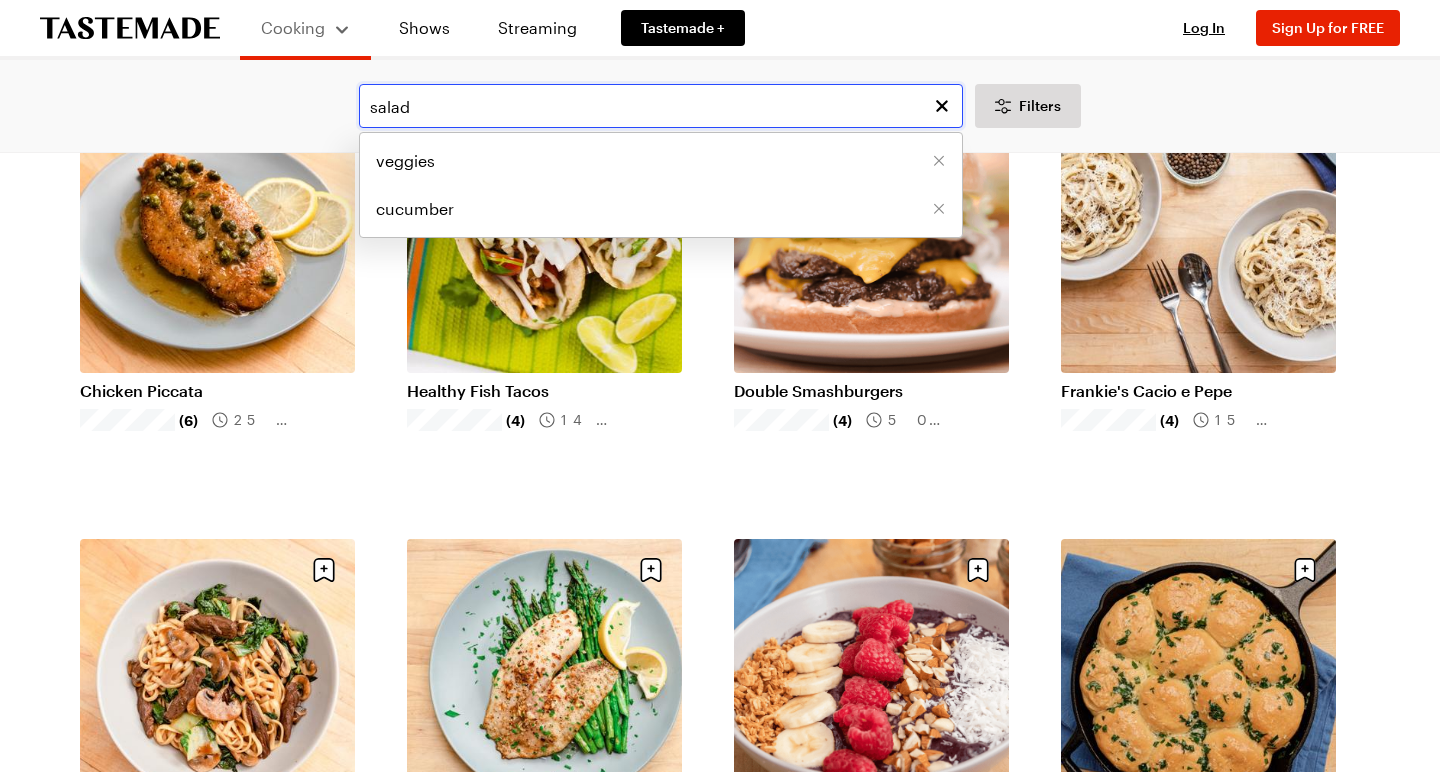 type on "salad" 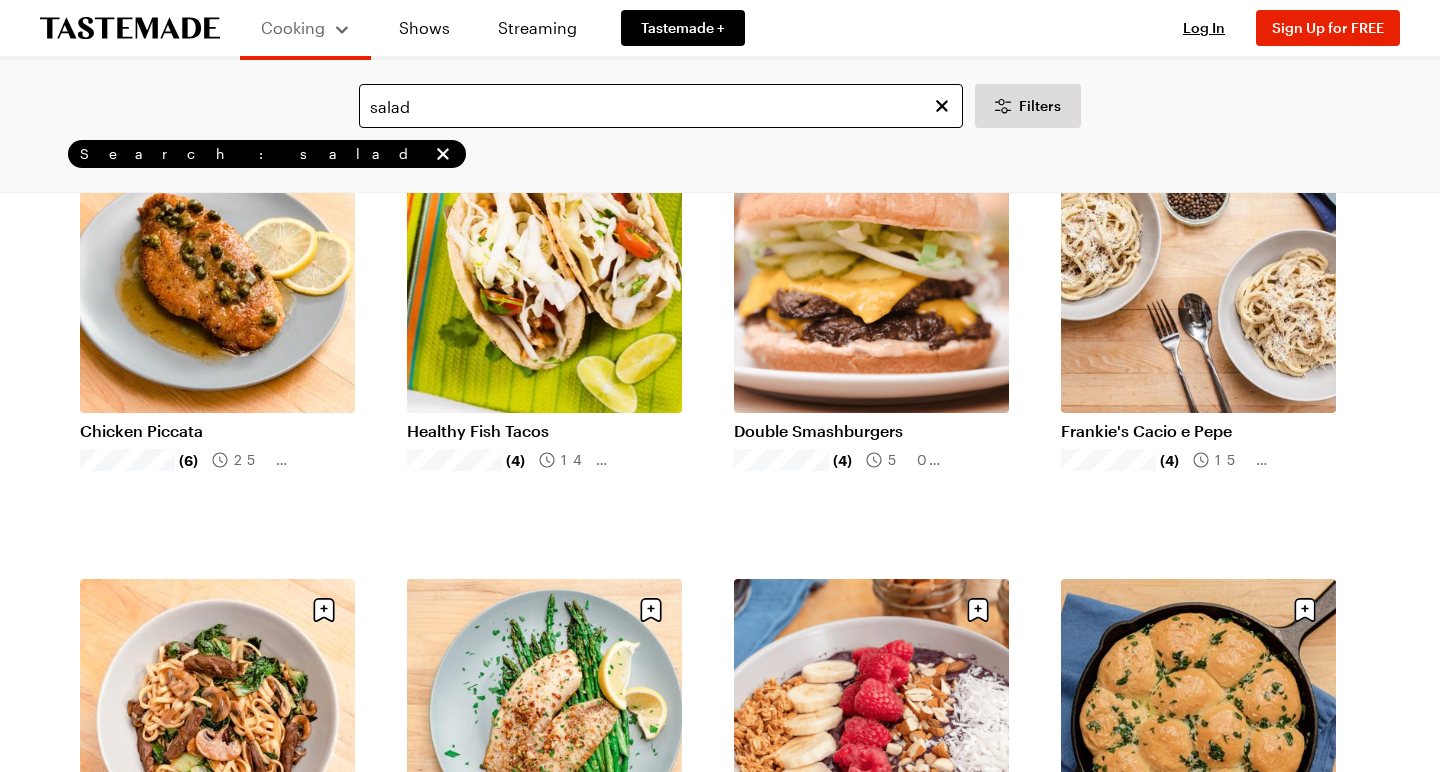 scroll, scrollTop: 0, scrollLeft: 0, axis: both 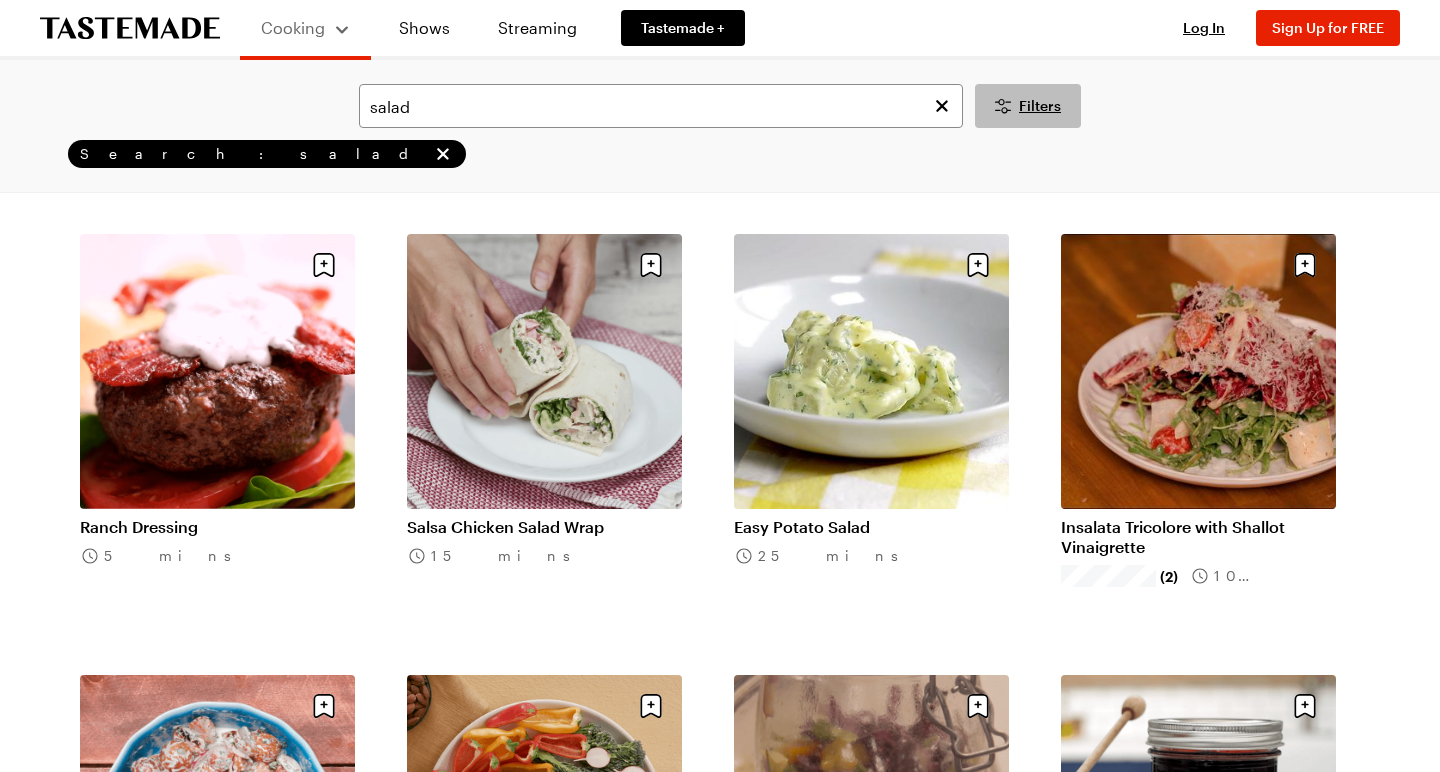 click on "Filters" at bounding box center [1040, 106] 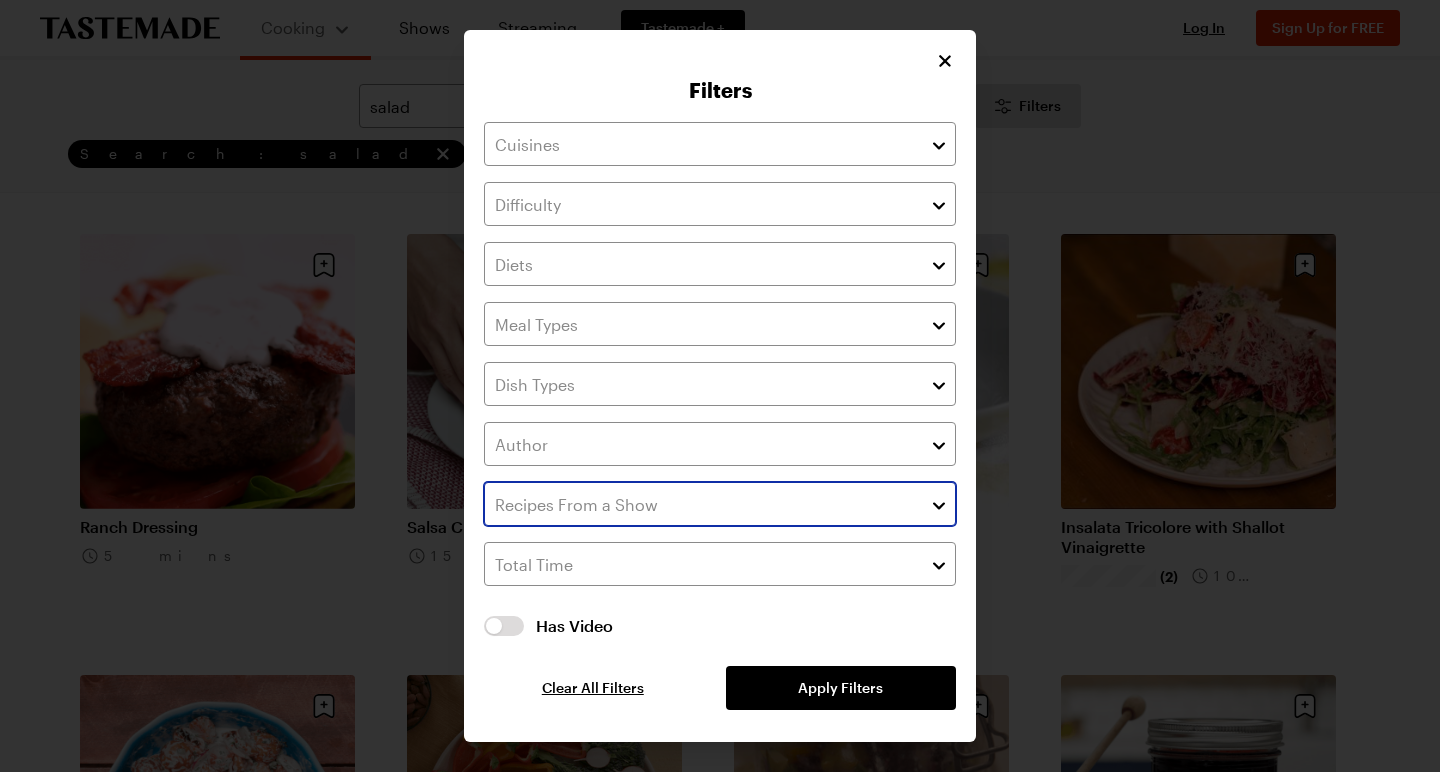 click at bounding box center [939, 504] 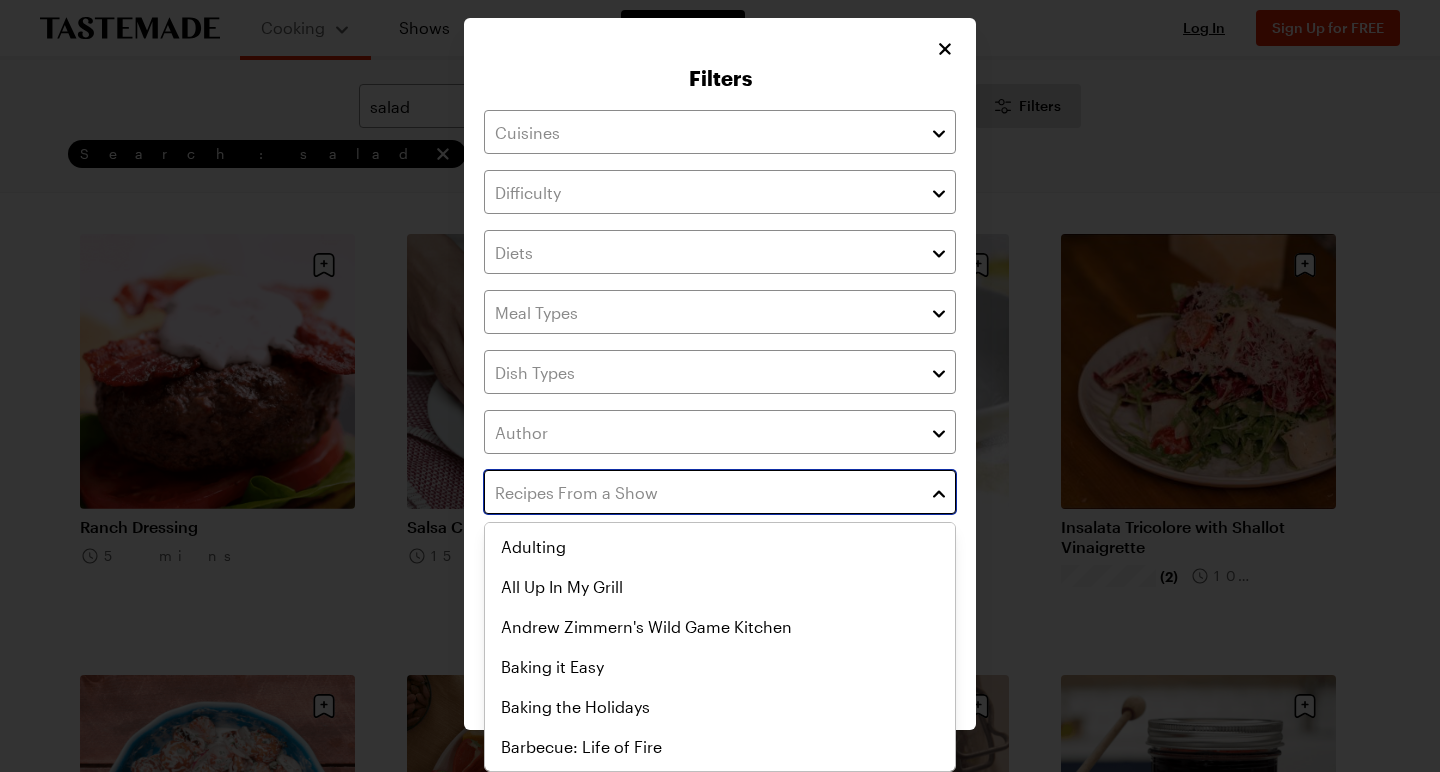 scroll, scrollTop: 12, scrollLeft: 0, axis: vertical 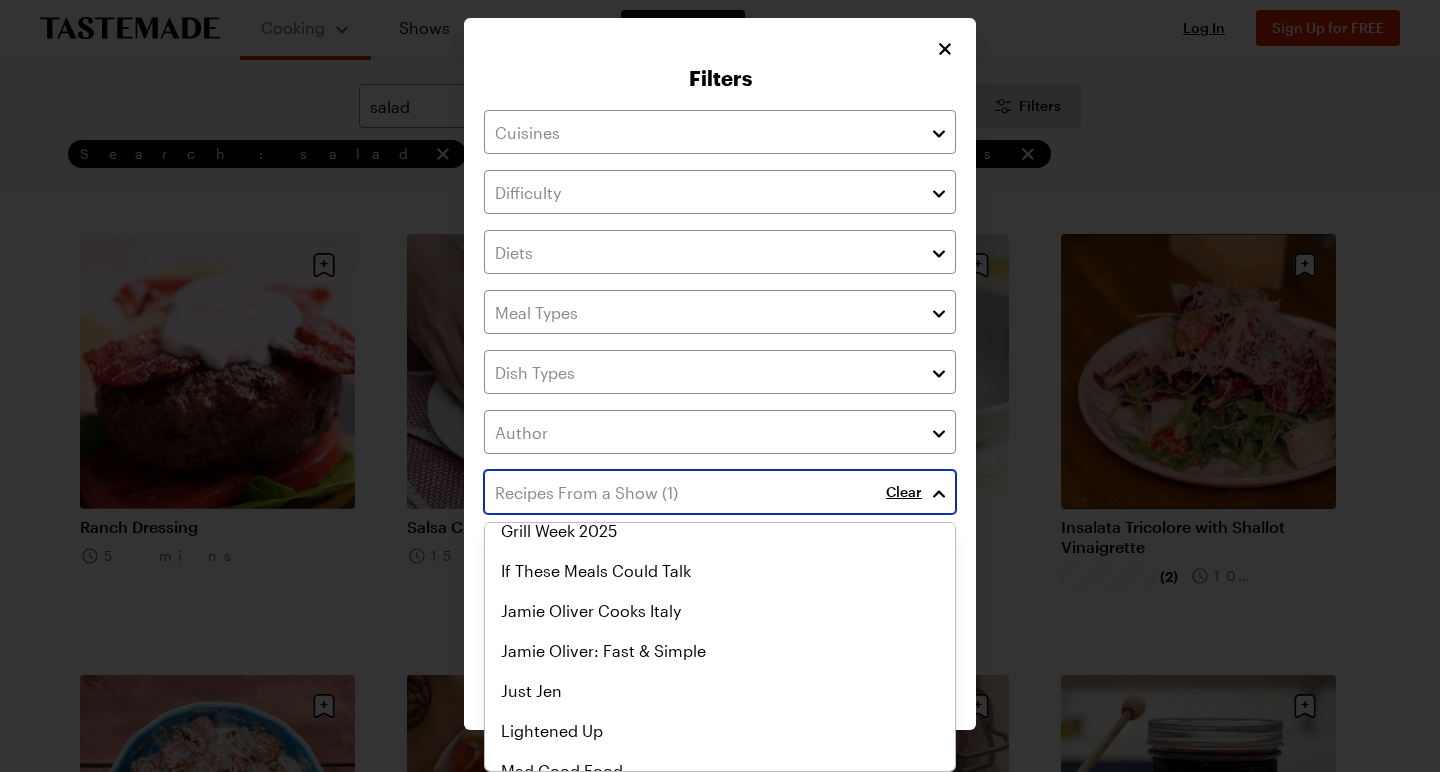 click on "Jamie Oliver: Seasons Adulting All Up In My Grill Andrew Zimmern's Wild Game Kitchen Baking it Easy Baking the Holidays Barbecue: Life of Fire Behind The Dish Chaats of India Cooking with Curtis Cooking With Pride Dinner Party People Don't Panic Pantry Forking Delicious: 100 Iconic Dishes Gamer Snacks Grill Week 2025 If These Meals Could Talk Jamie Oliver Cooks Italy Jamie Oliver: Fast & Simple Jamie Oliver: Seasons Just Jen Lightened Up Mad Good Food Make this Tonight Nadiya's Family Favourites Pinterest's Deliciously Entertaining Raw. Vegan. Not Gross. Recipe for Love School Night Dinners Sourced Spice Spice Baby Struggle Meals Tastemade's Recipe Rundown The Unruly Baker With Laura Miller" at bounding box center (720, 22) 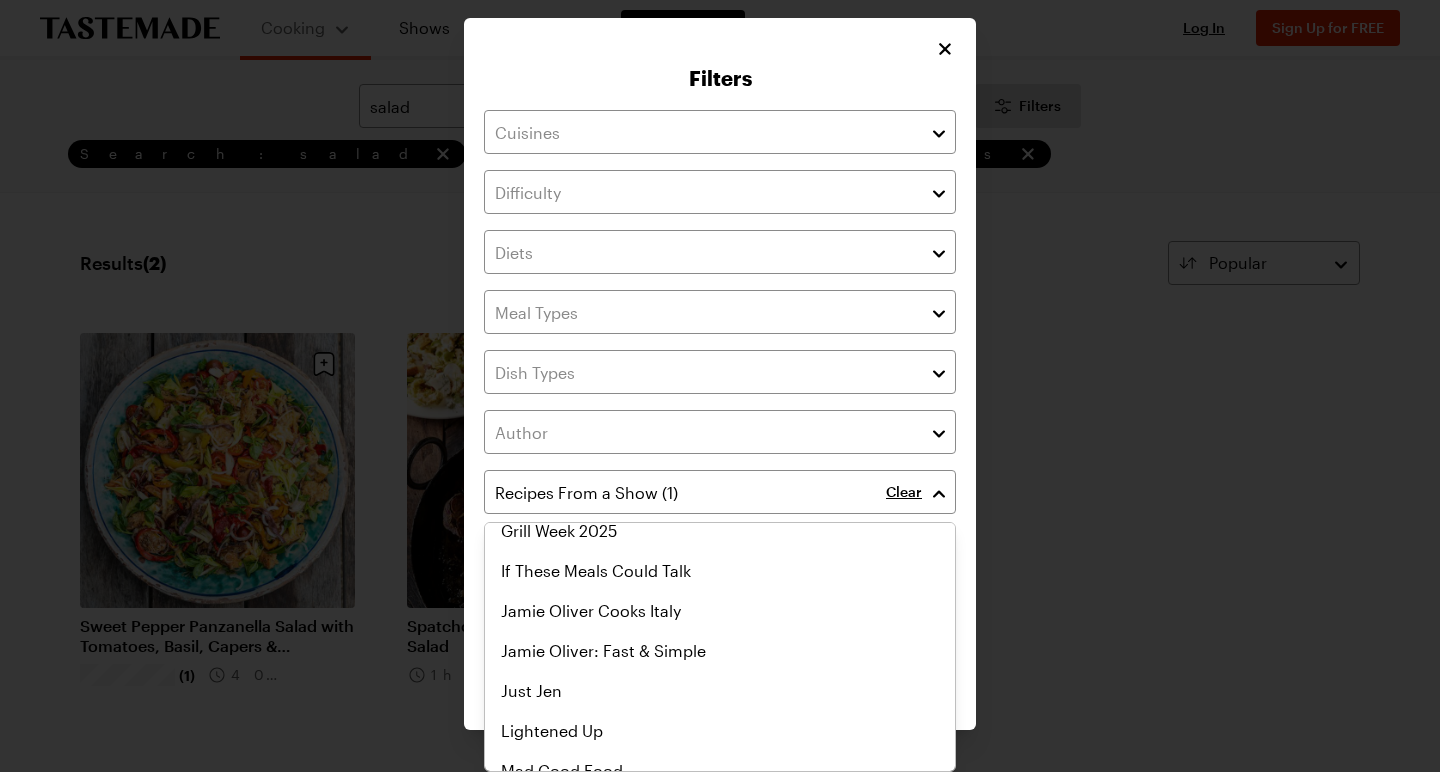 click on "Filters Clear Has Video Has Video Clear All Filters Apply Filters" at bounding box center [720, 374] 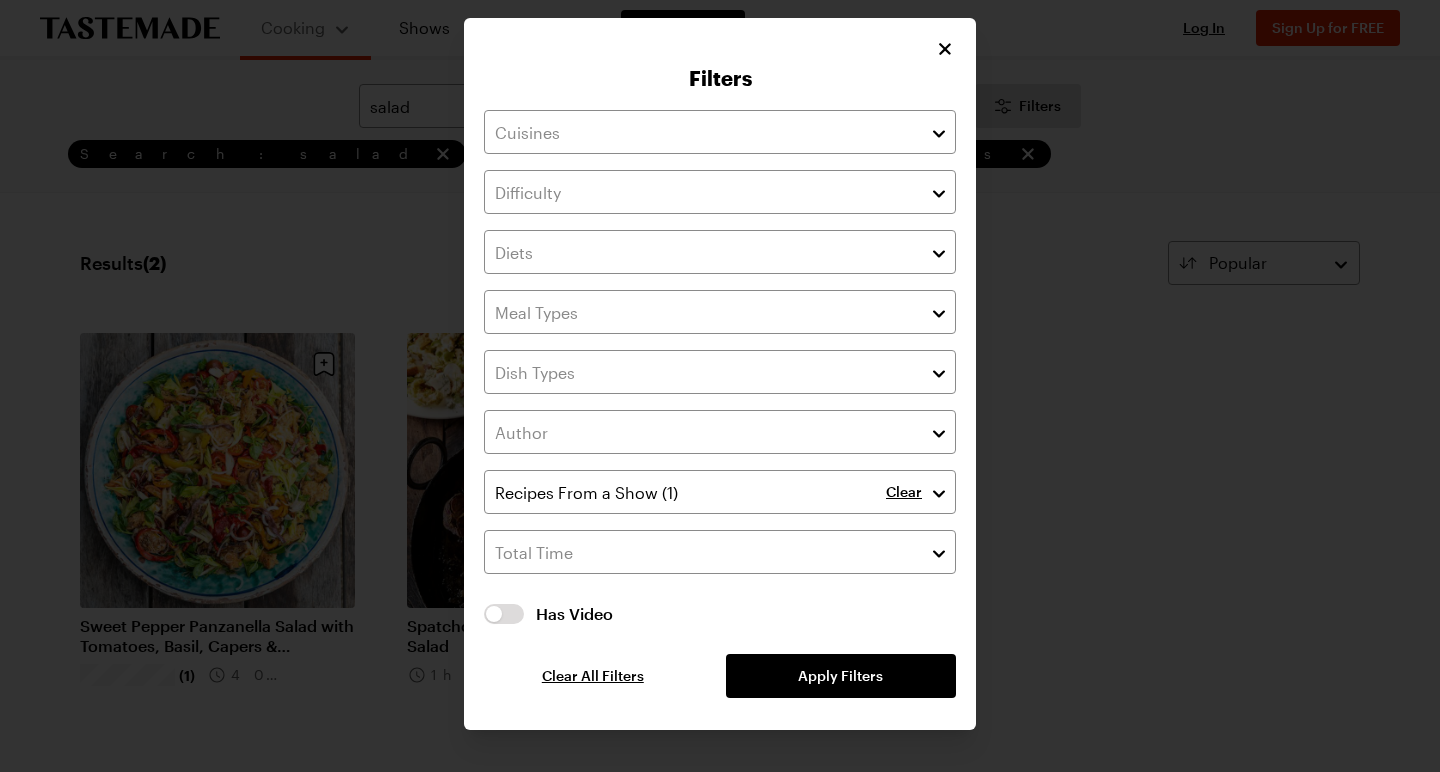 scroll, scrollTop: 0, scrollLeft: 0, axis: both 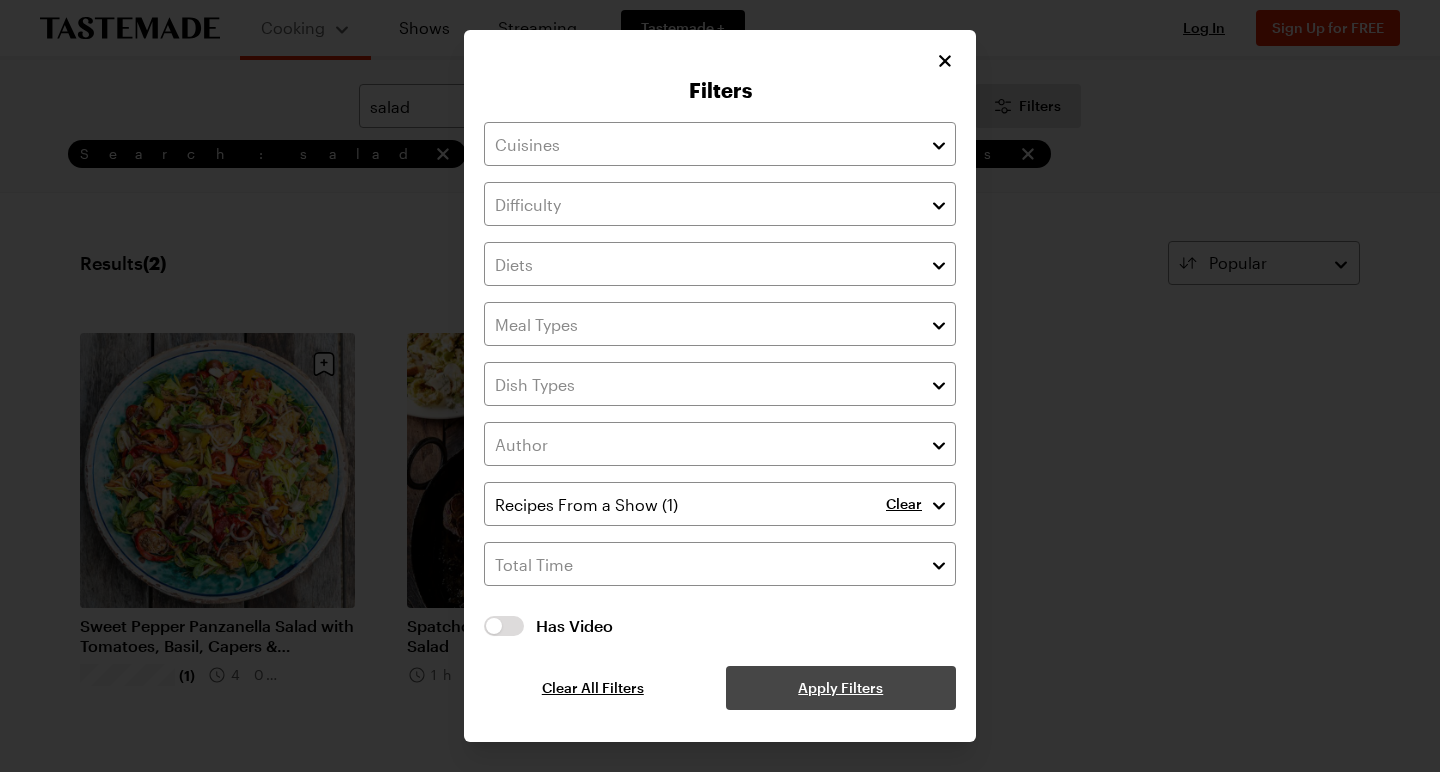 click on "Apply Filters" at bounding box center [841, 688] 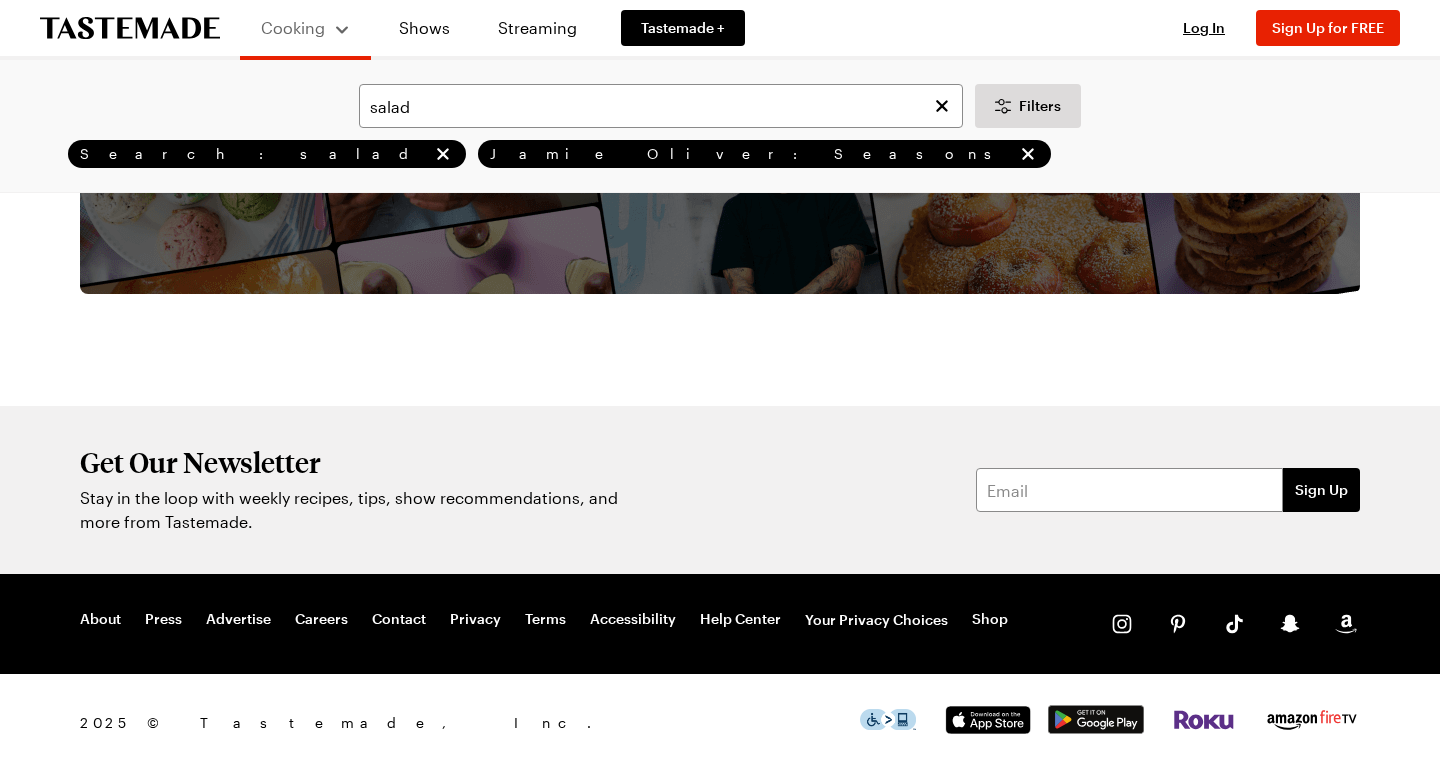 scroll, scrollTop: 896, scrollLeft: 0, axis: vertical 